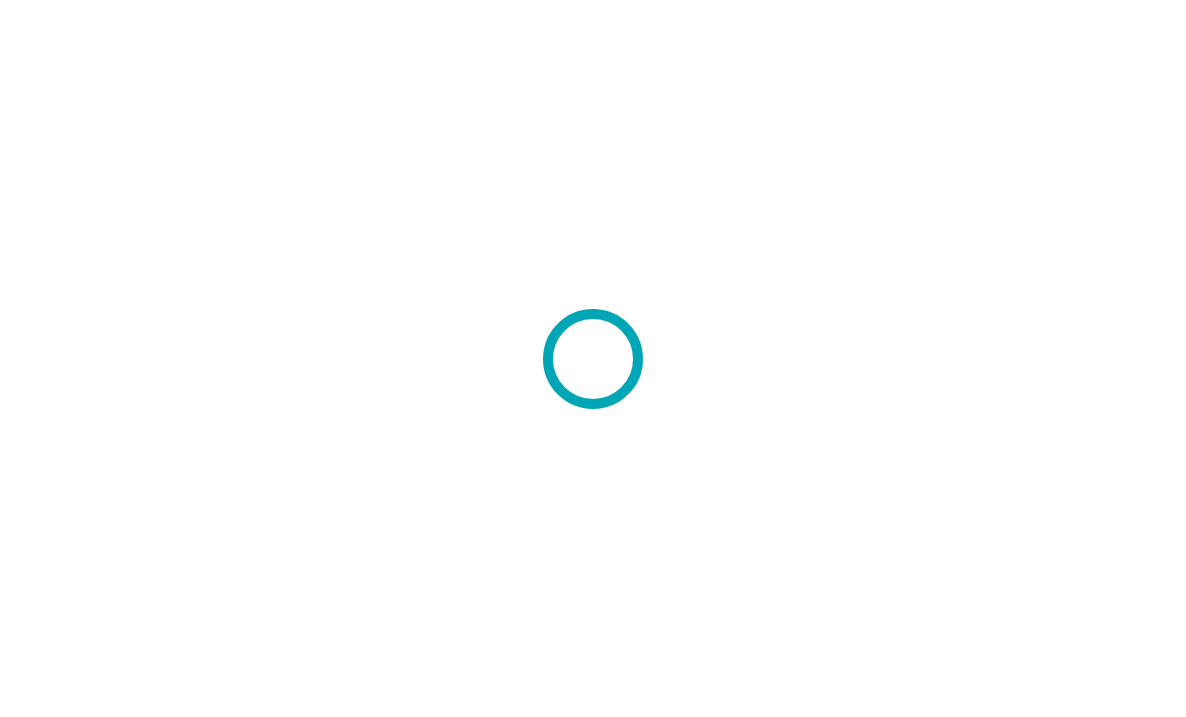 scroll, scrollTop: 0, scrollLeft: 0, axis: both 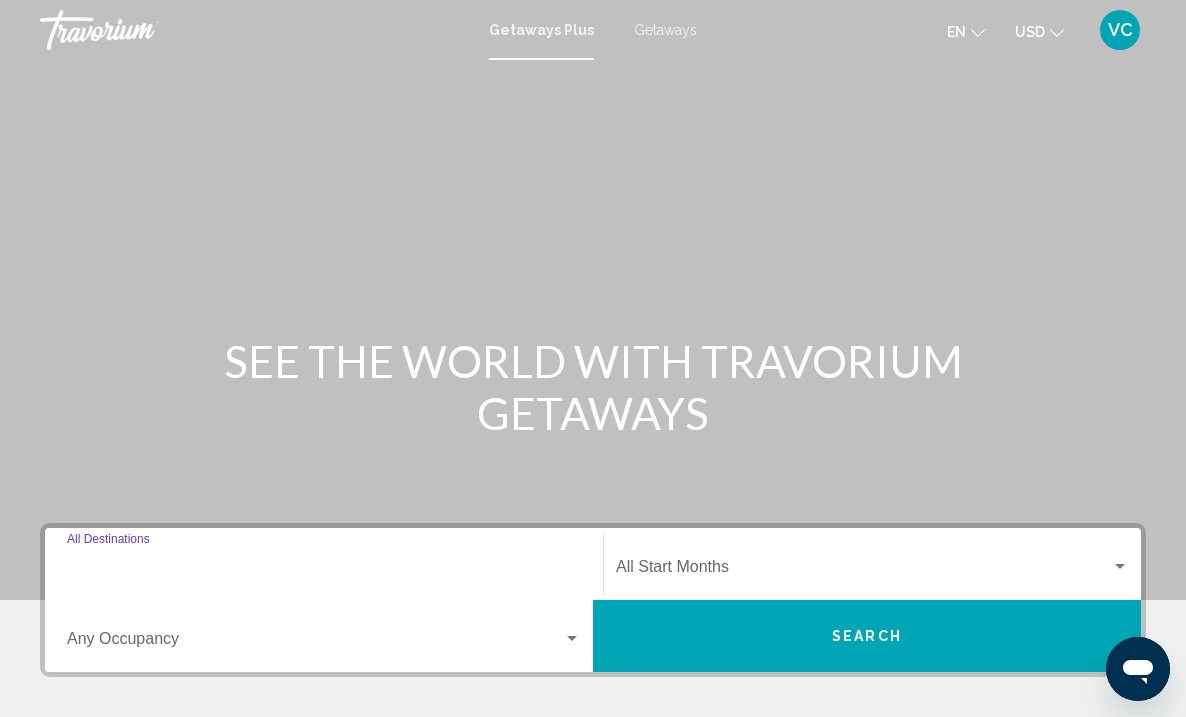 click on "Destination All Destinations" at bounding box center [324, 571] 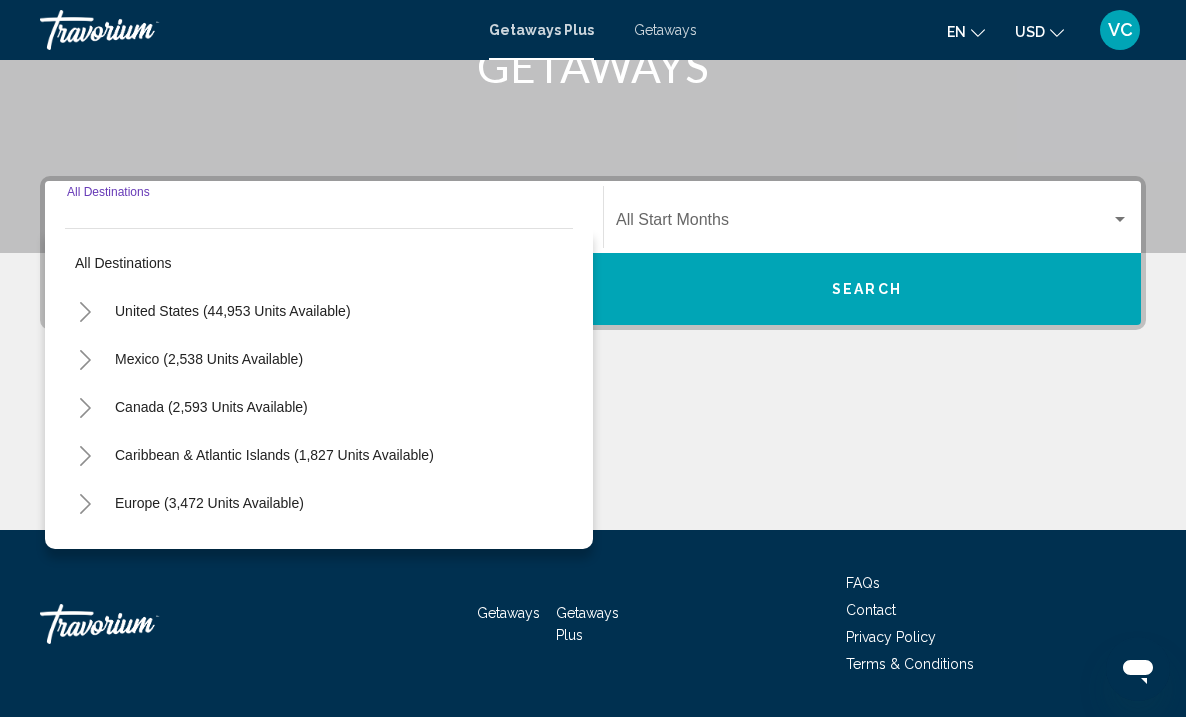 scroll, scrollTop: 405, scrollLeft: 0, axis: vertical 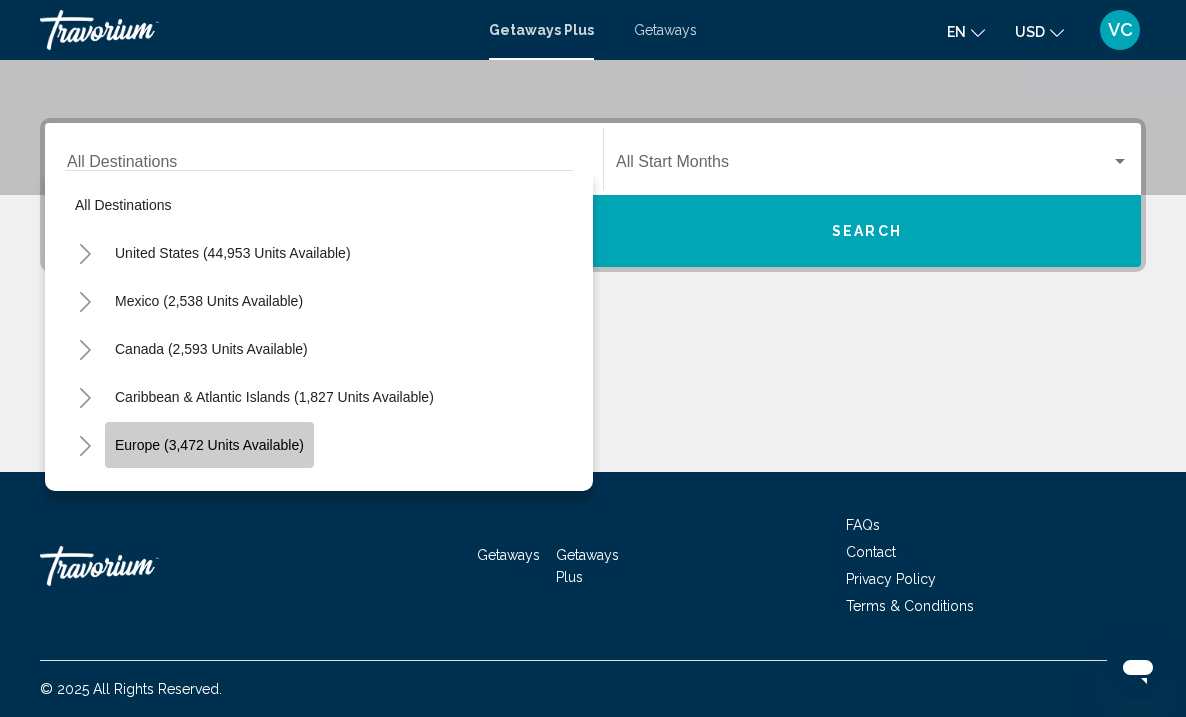 click on "Europe (3,472 units available)" 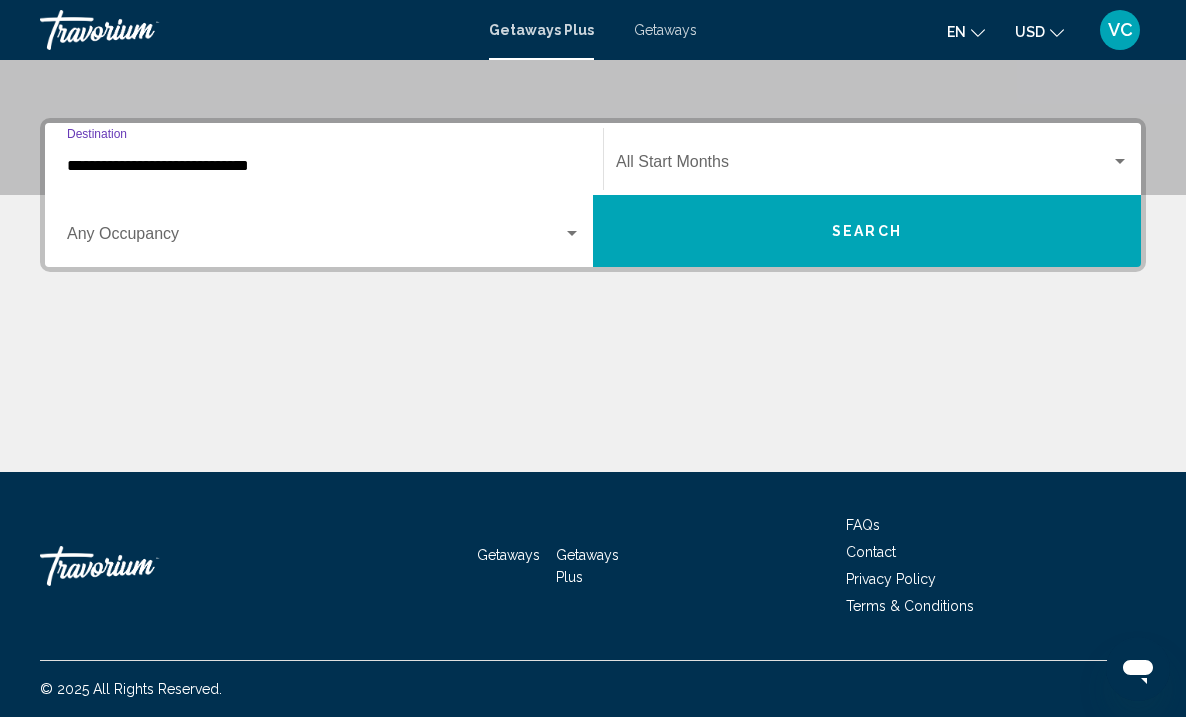 click on "**********" at bounding box center [324, 166] 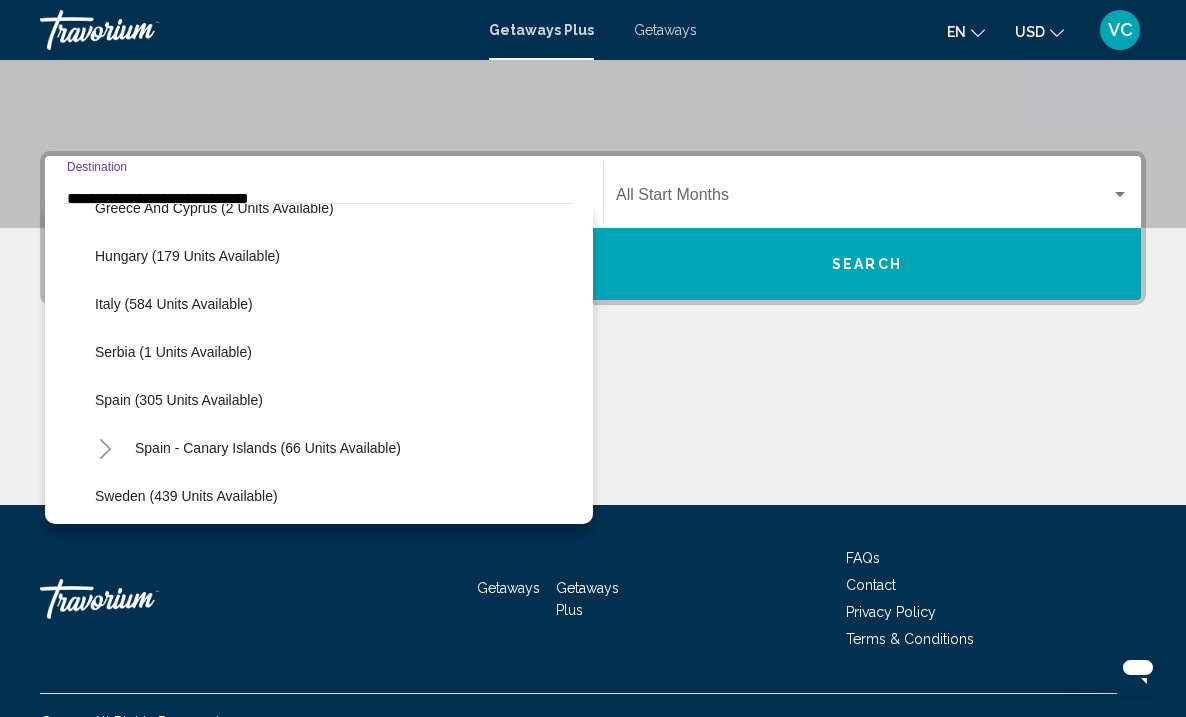 scroll, scrollTop: 655, scrollLeft: 0, axis: vertical 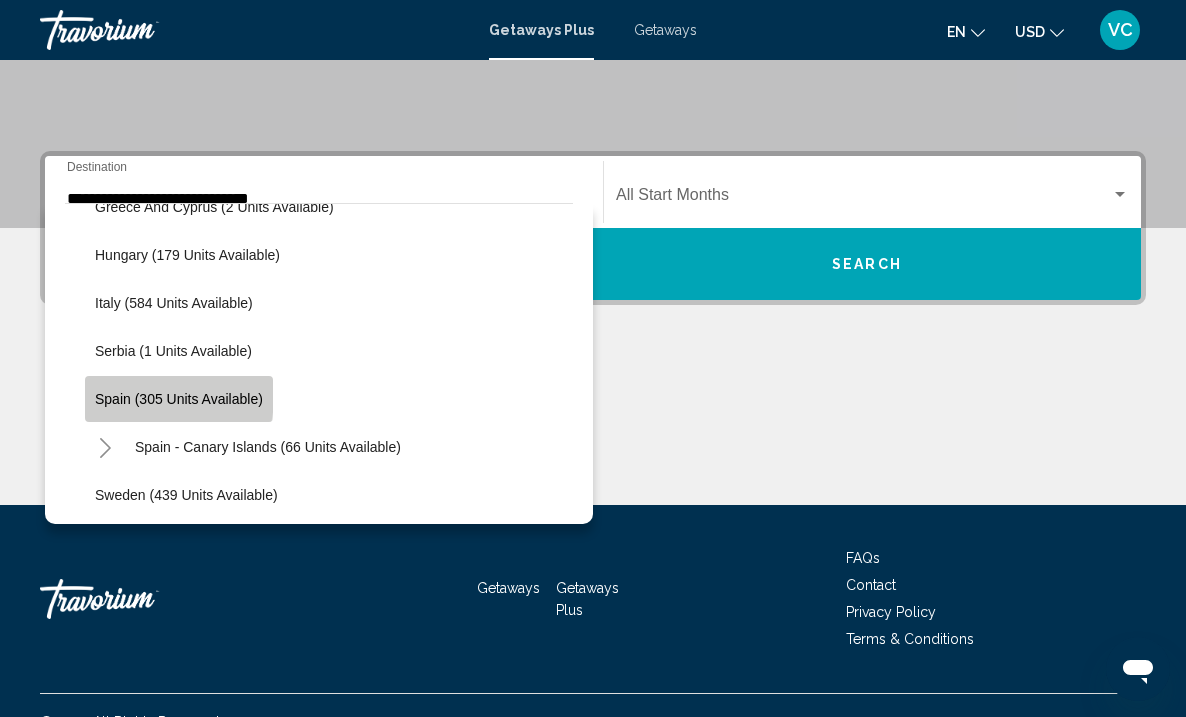 click on "Spain (305 units available)" 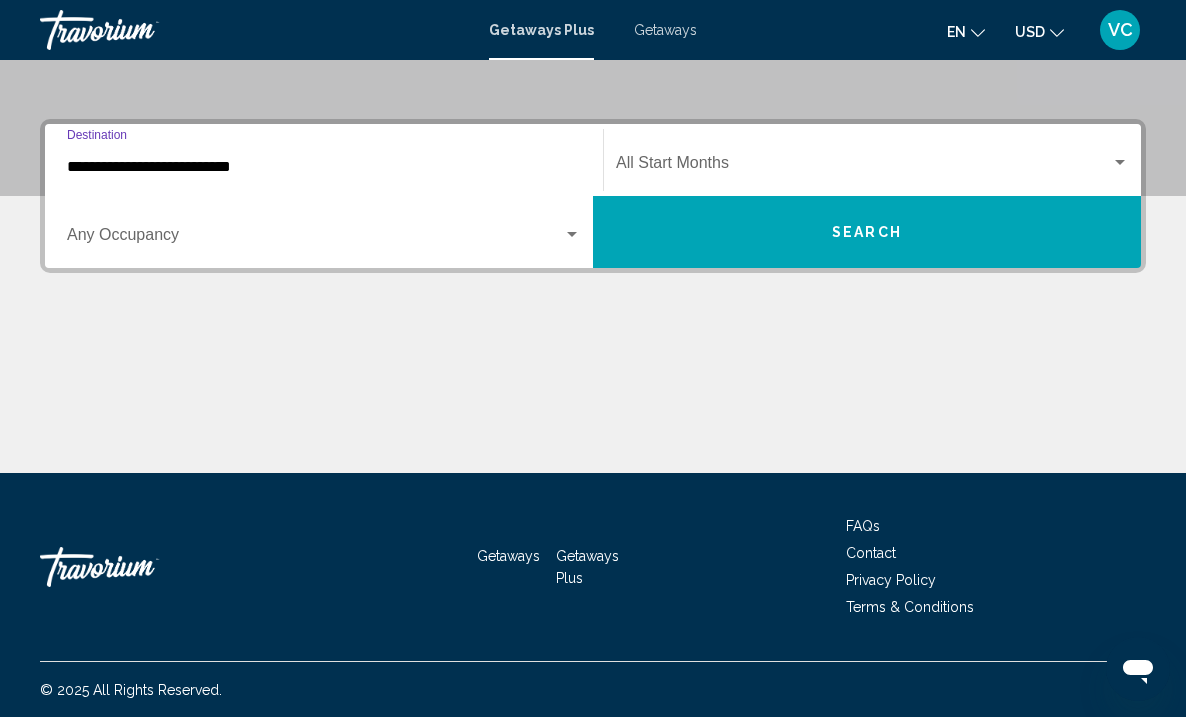 scroll, scrollTop: 405, scrollLeft: 0, axis: vertical 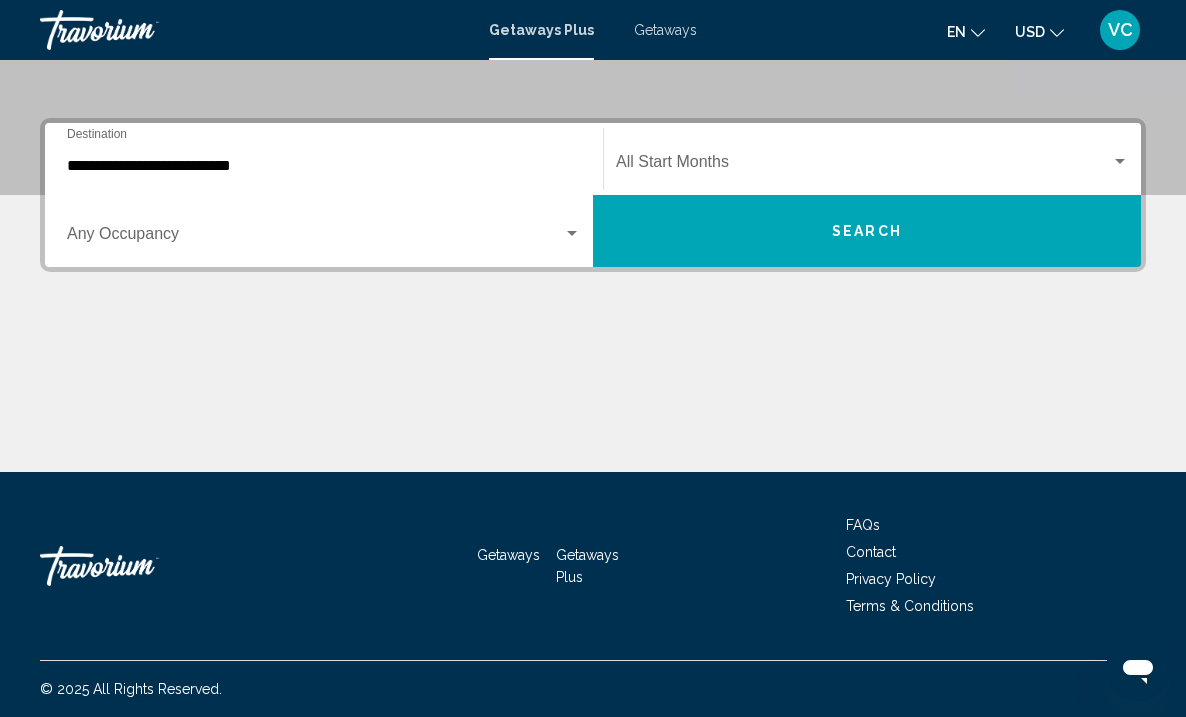 click on "Getaways" at bounding box center (665, 30) 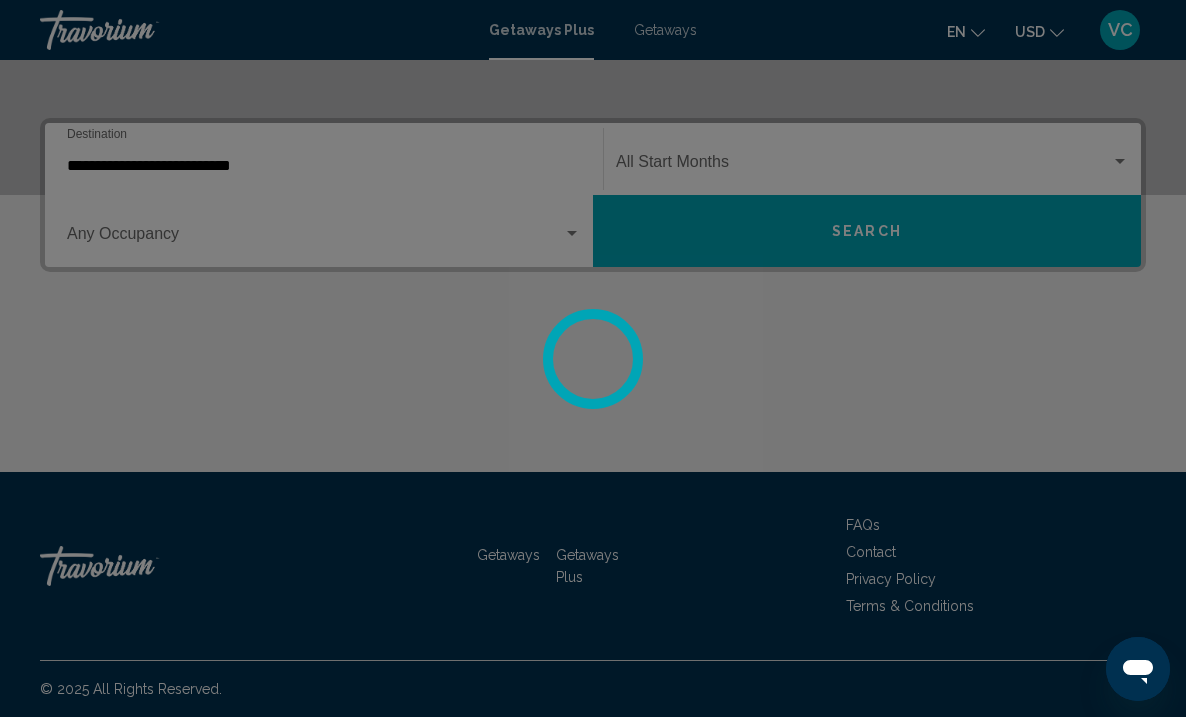 scroll, scrollTop: 0, scrollLeft: 0, axis: both 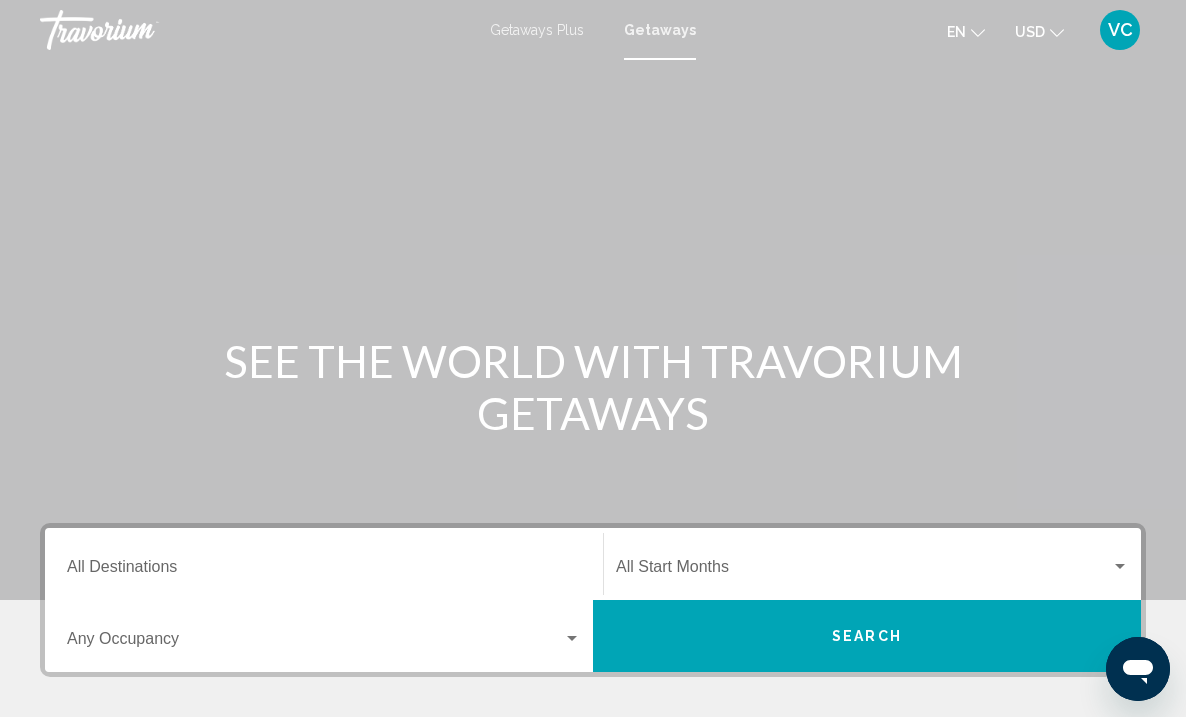 click on "Destination All Destinations" at bounding box center [324, 564] 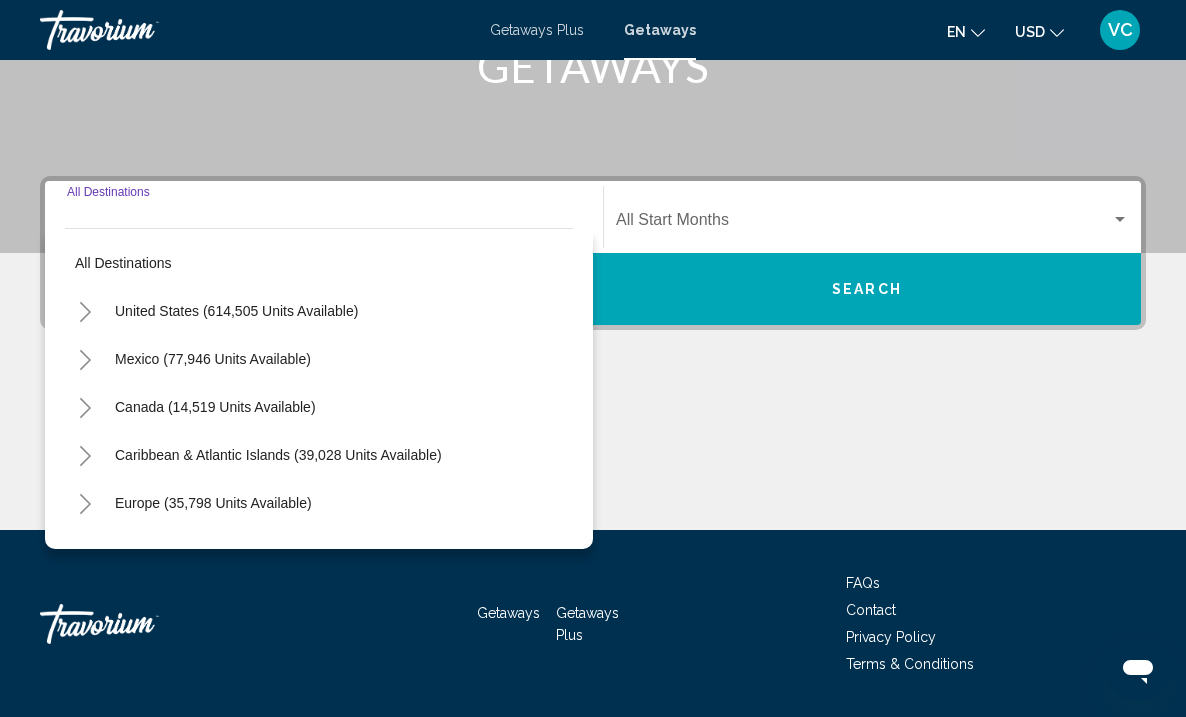 scroll, scrollTop: 405, scrollLeft: 0, axis: vertical 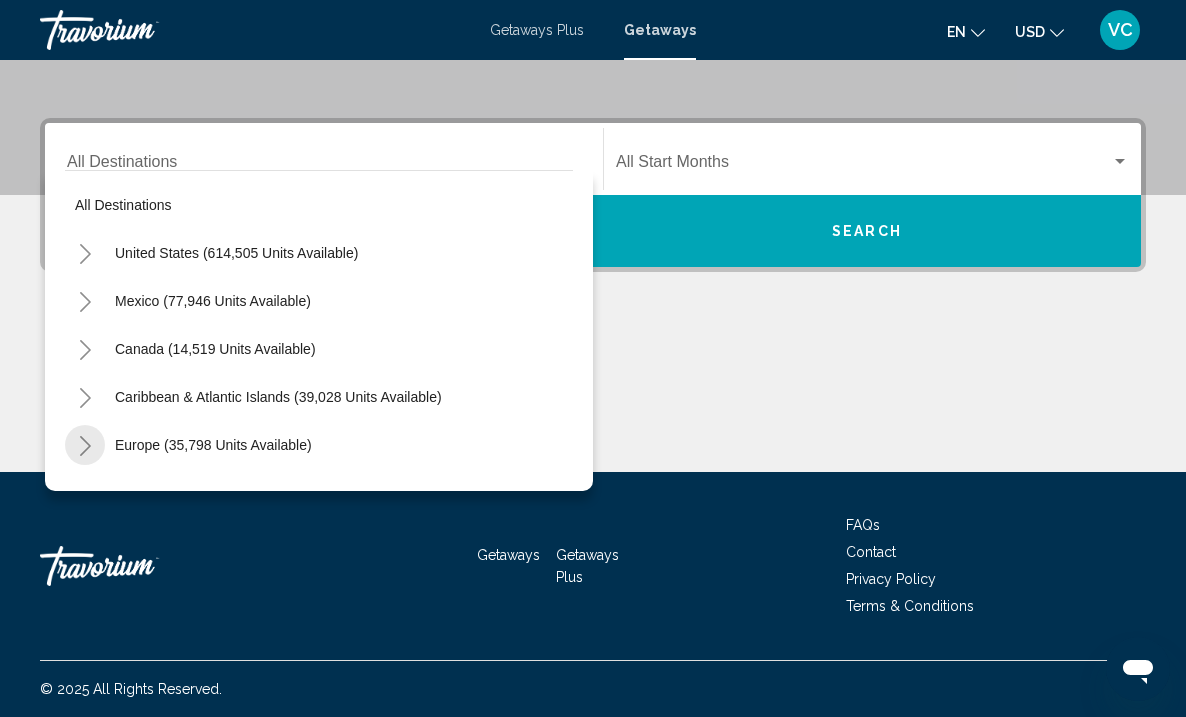 click 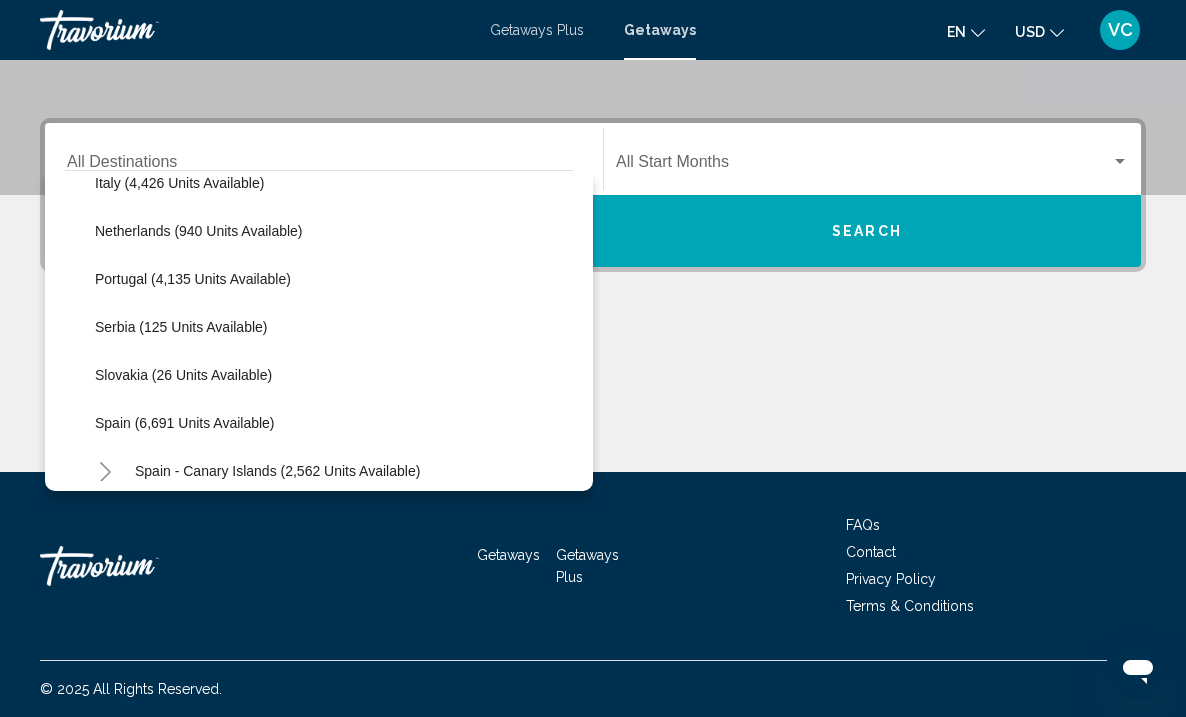 scroll, scrollTop: 842, scrollLeft: 0, axis: vertical 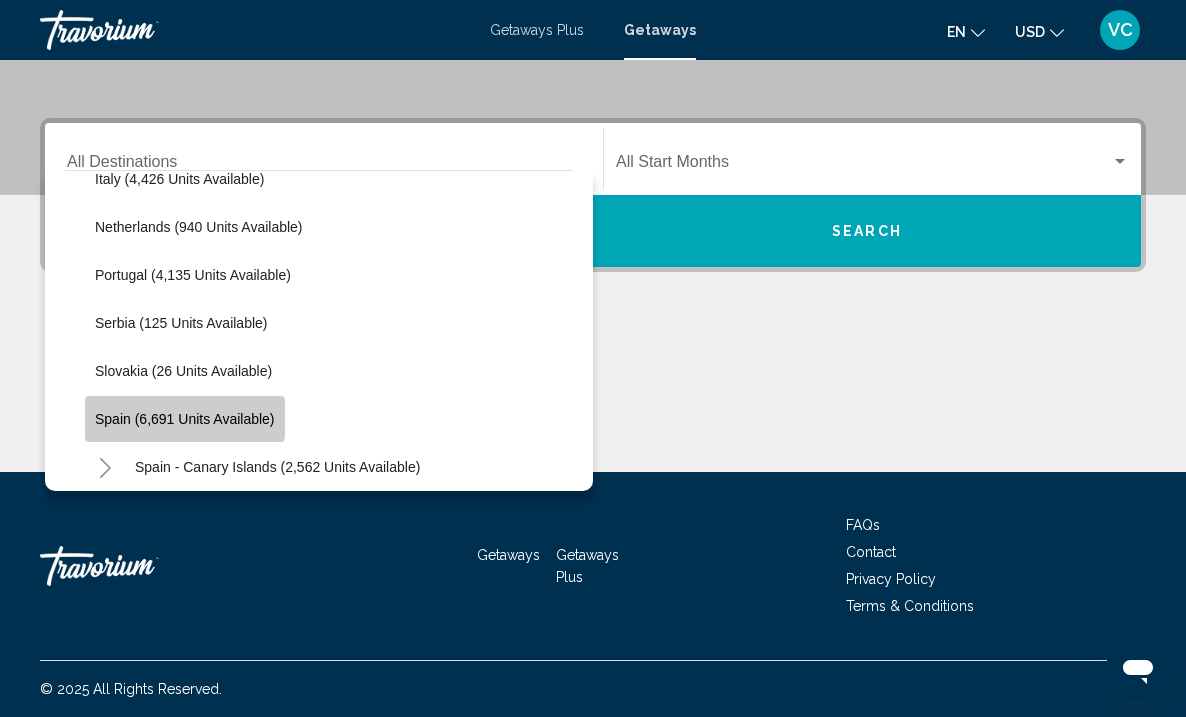 click on "Spain (6,691 units available)" 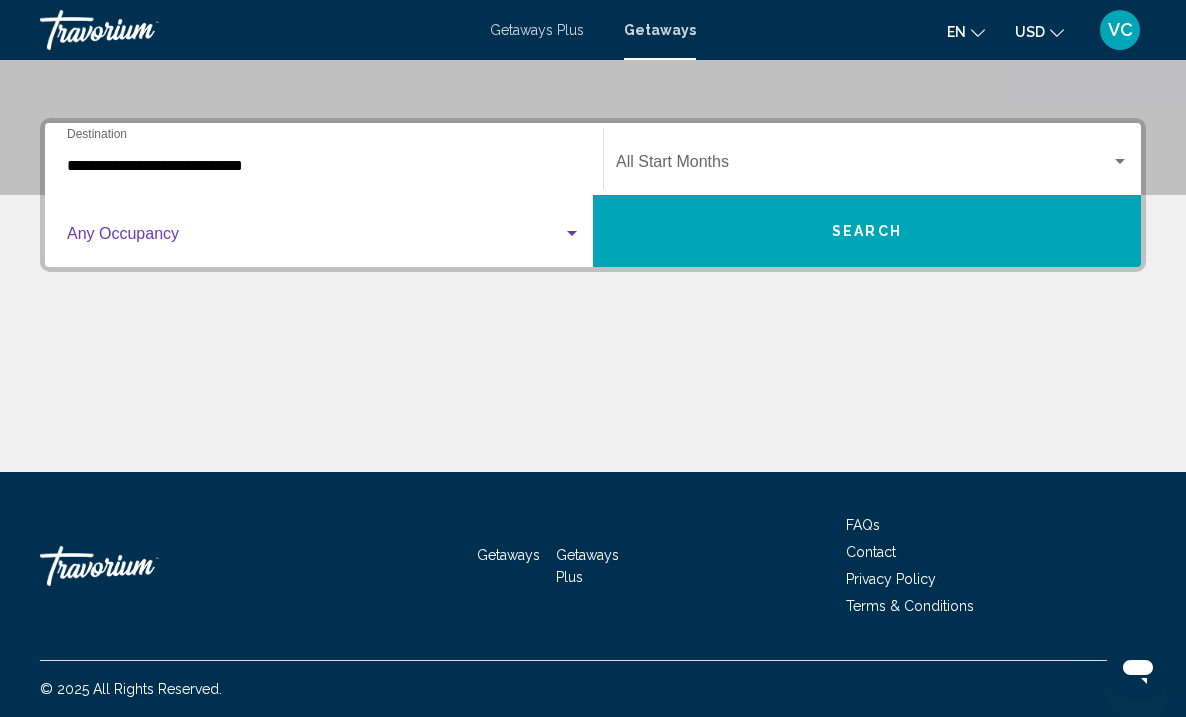 click at bounding box center [572, 233] 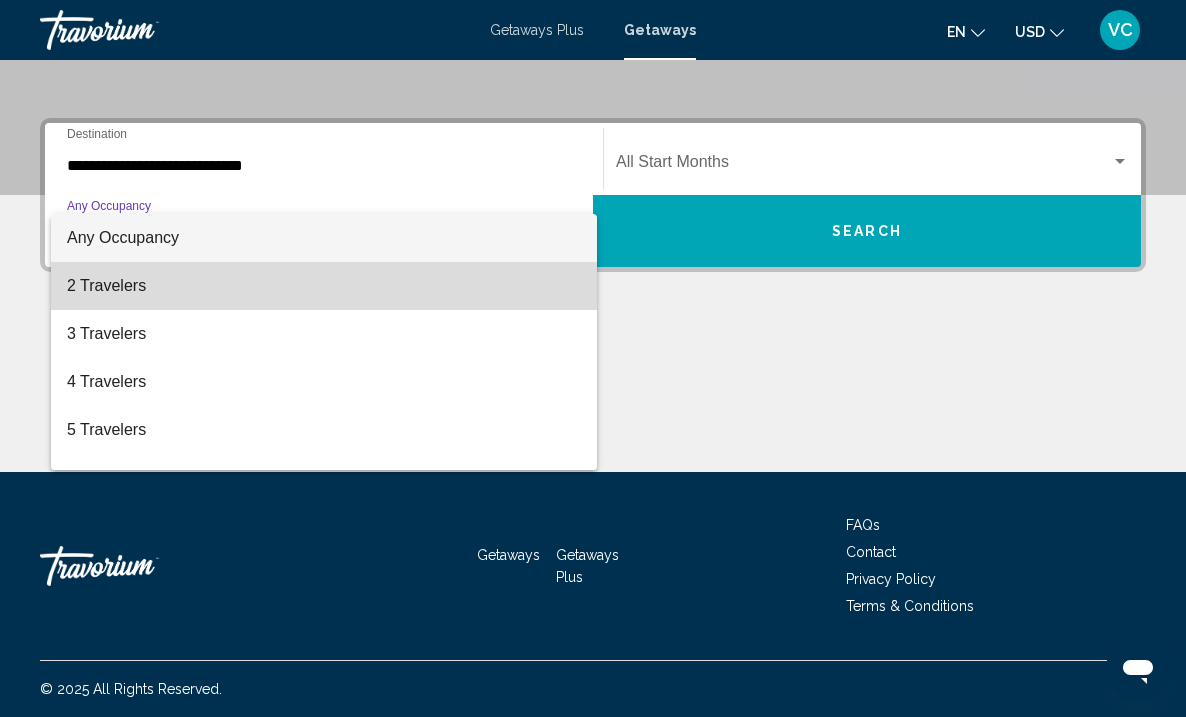 click on "2 Travelers" at bounding box center (324, 286) 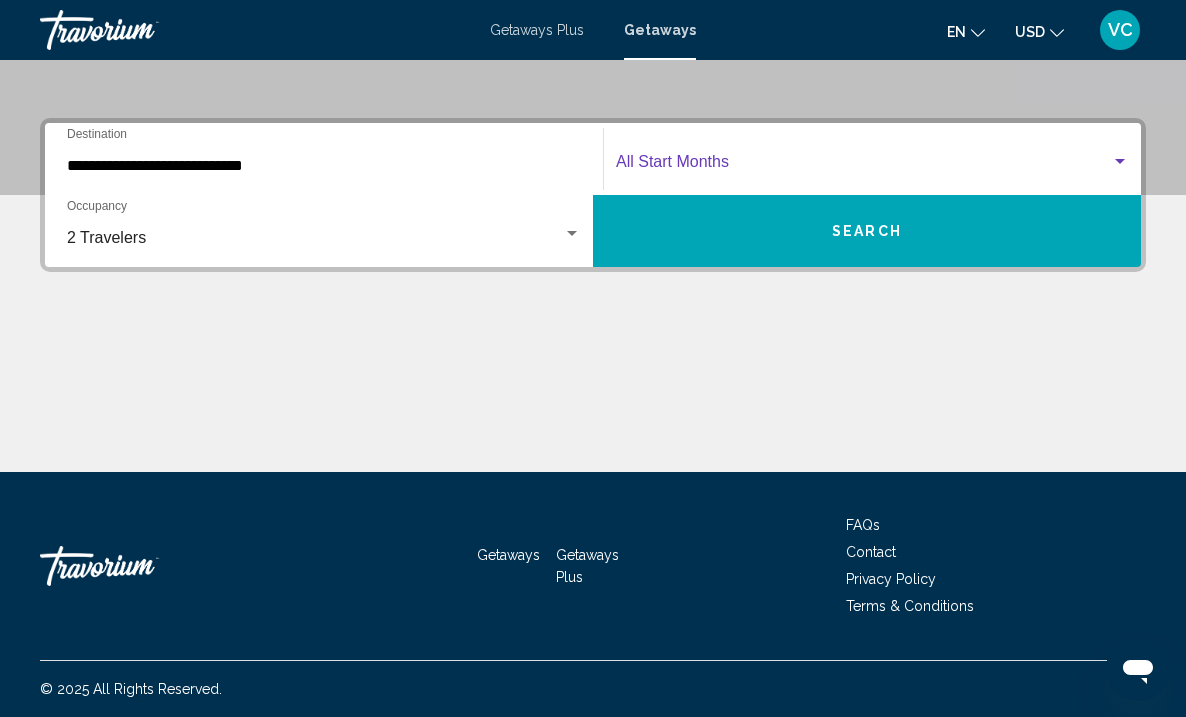 click at bounding box center (1120, 161) 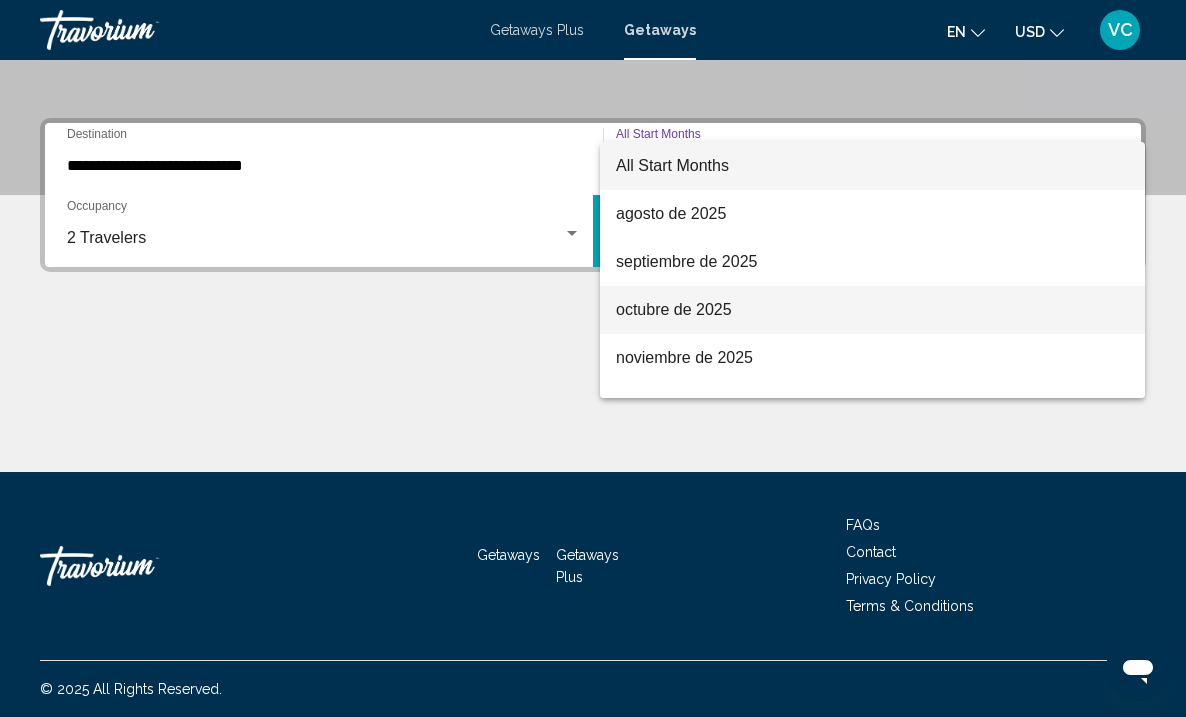 click on "octubre de 2025" at bounding box center (872, 310) 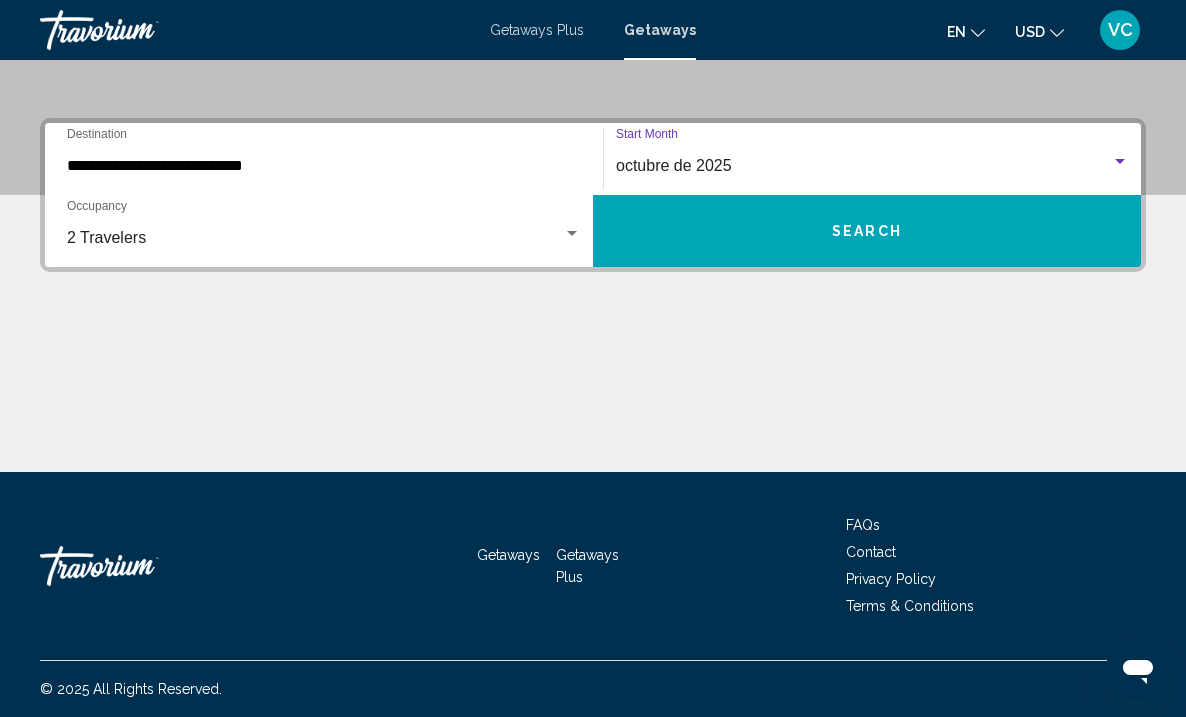 click on "Search" at bounding box center (867, 232) 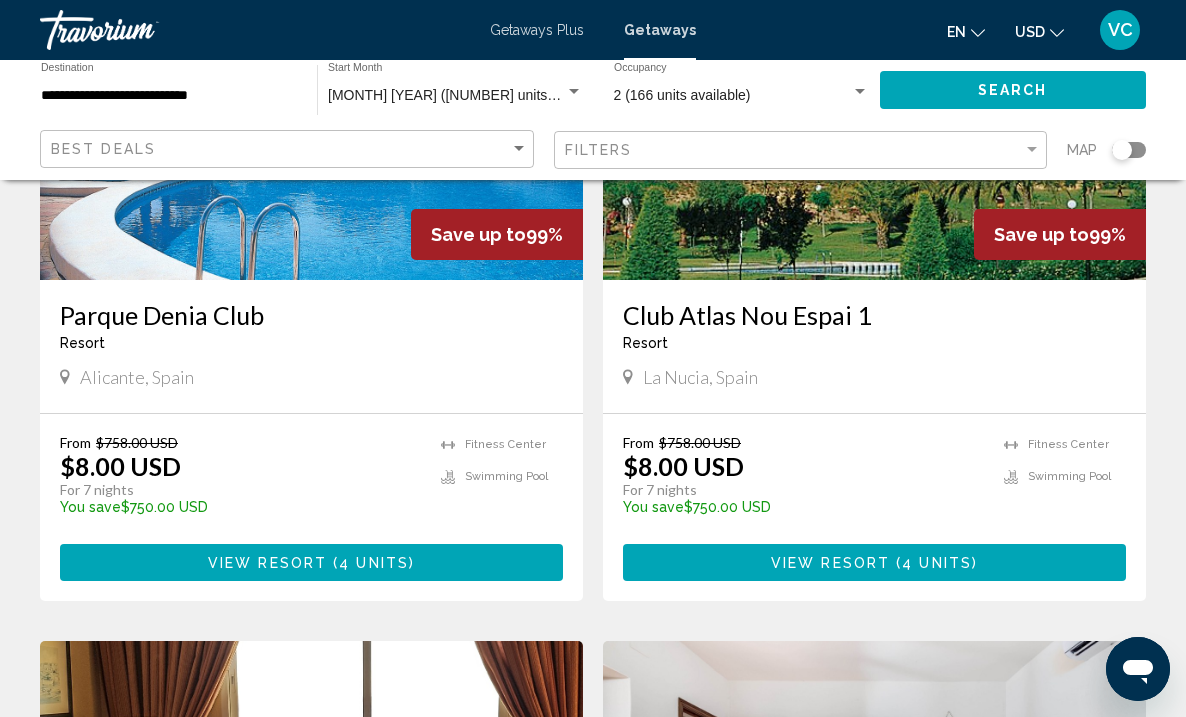 scroll, scrollTop: 2357, scrollLeft: 0, axis: vertical 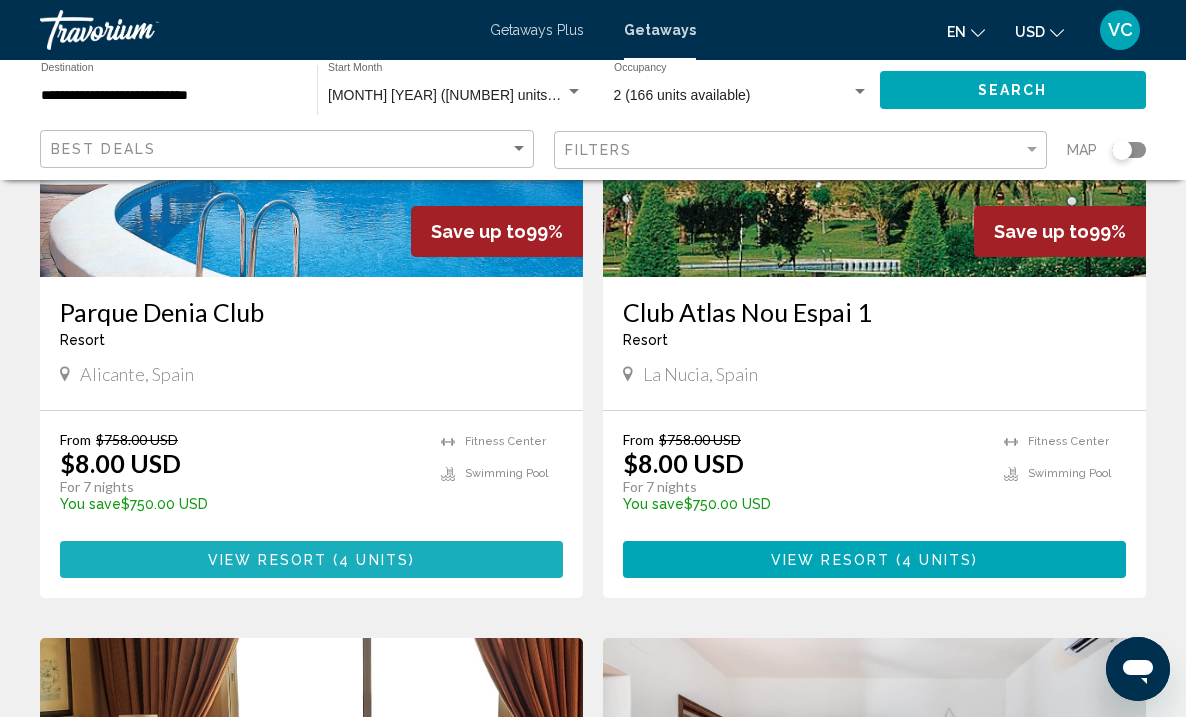 click on "View Resort    ( 4 units )" at bounding box center [311, 559] 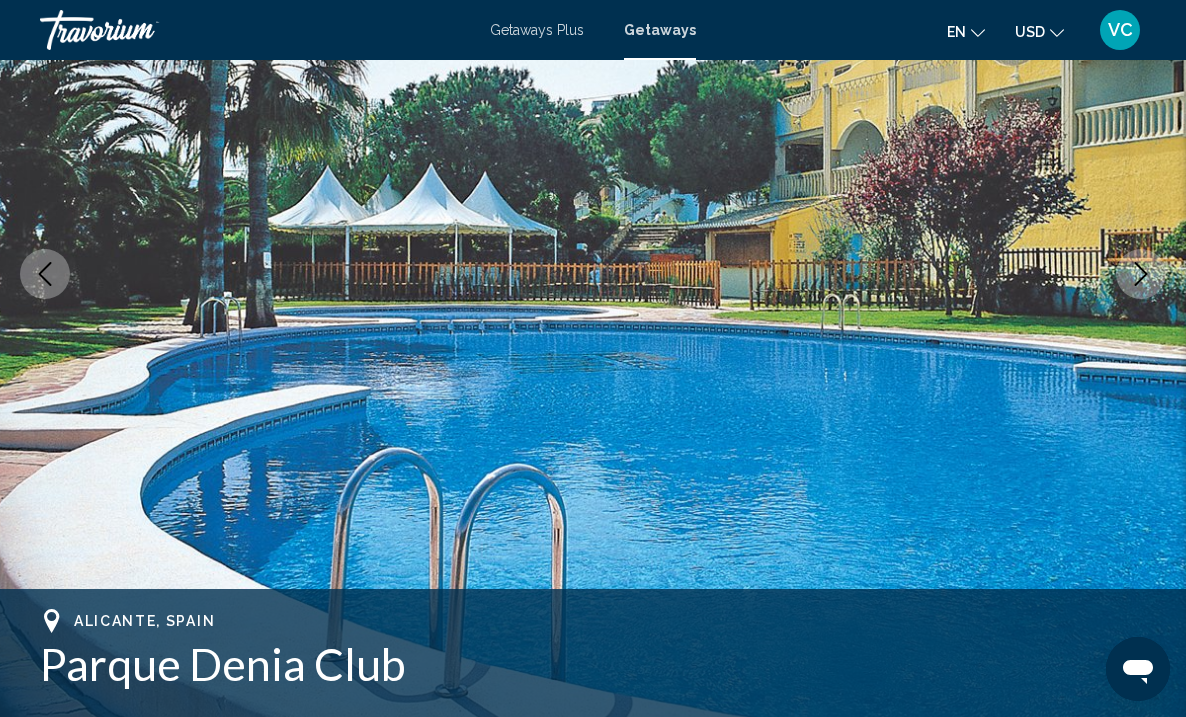 scroll, scrollTop: 0, scrollLeft: 0, axis: both 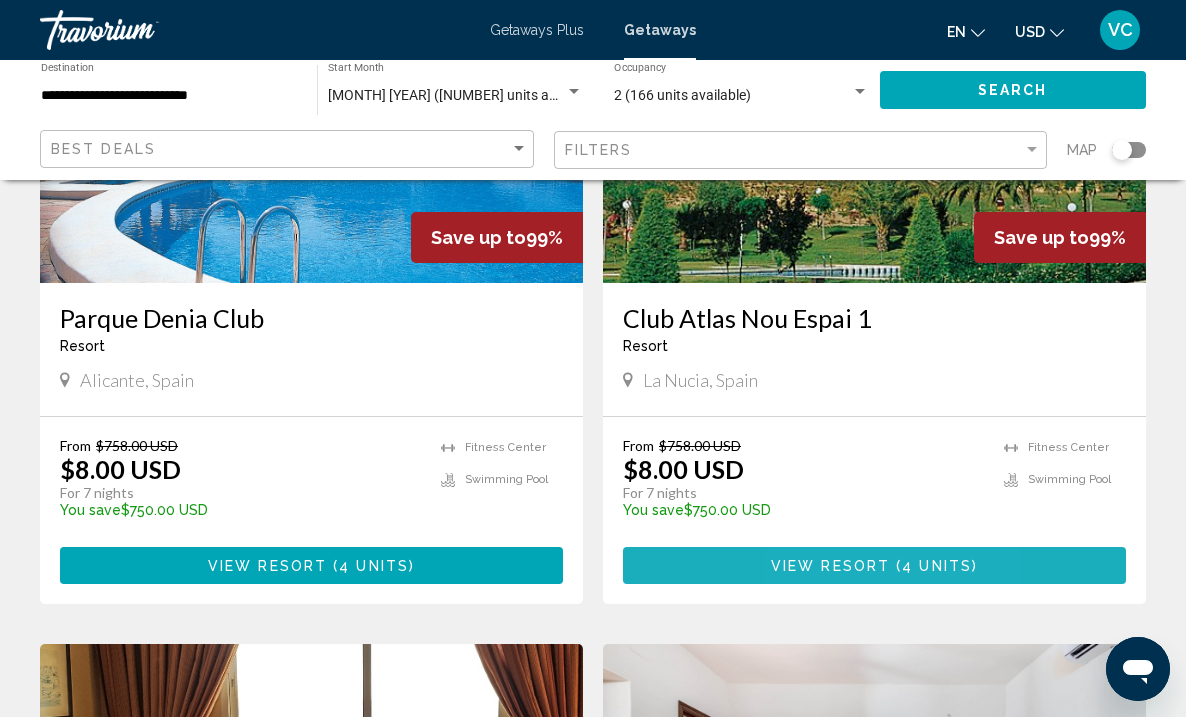 click on "View Resort" at bounding box center [830, 566] 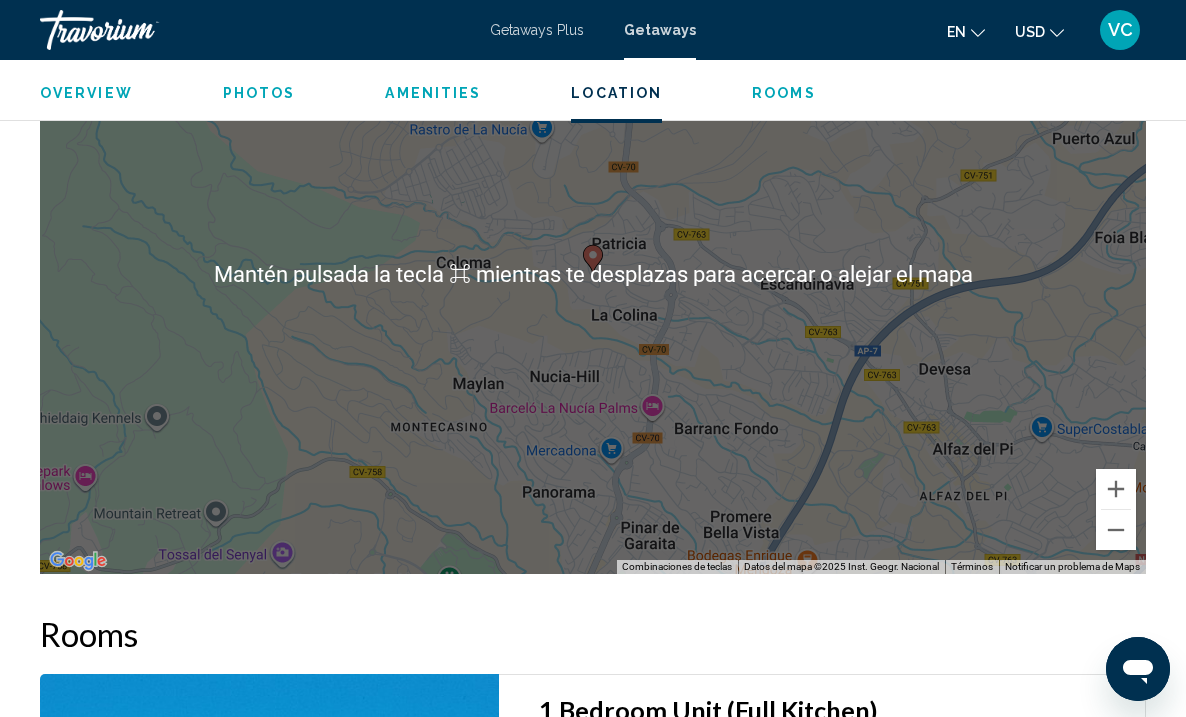 scroll, scrollTop: 2893, scrollLeft: 0, axis: vertical 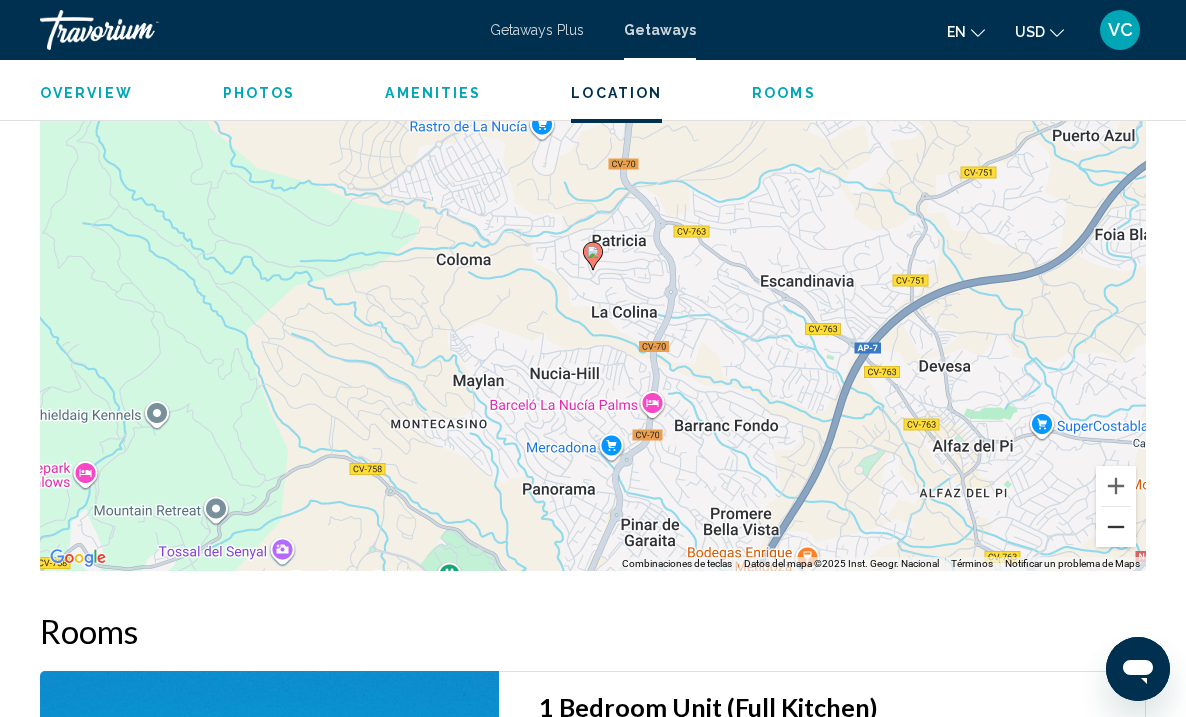 click at bounding box center [1116, 527] 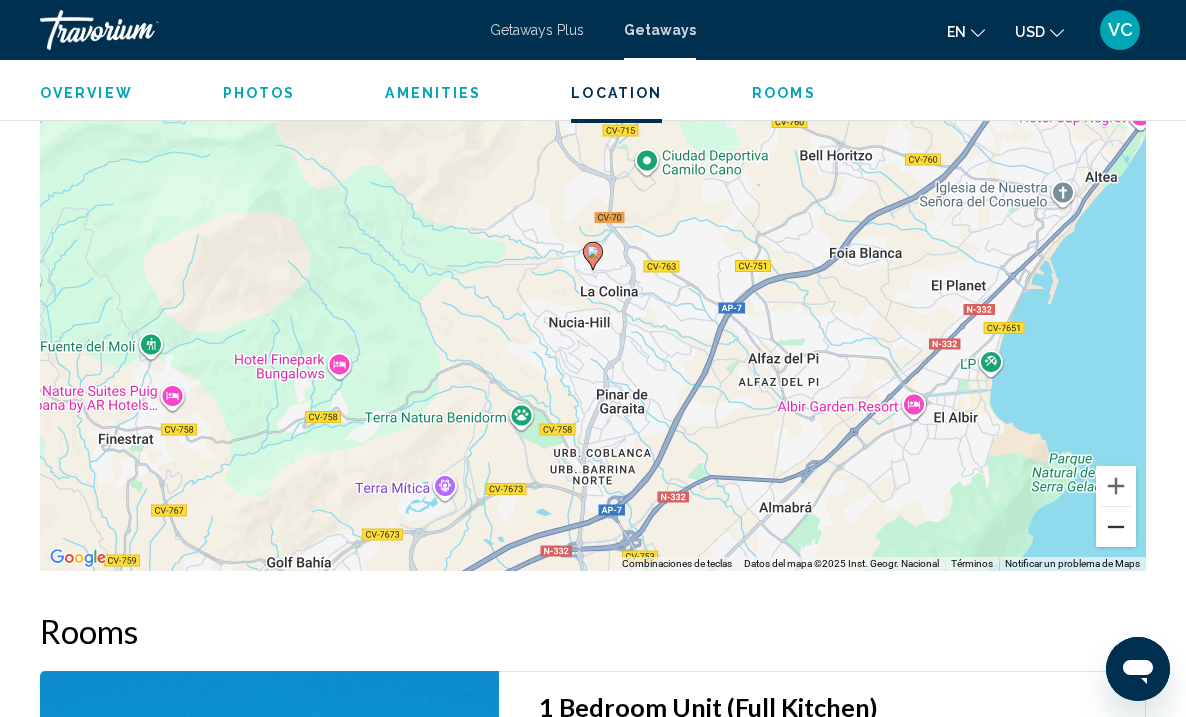 click at bounding box center (1116, 527) 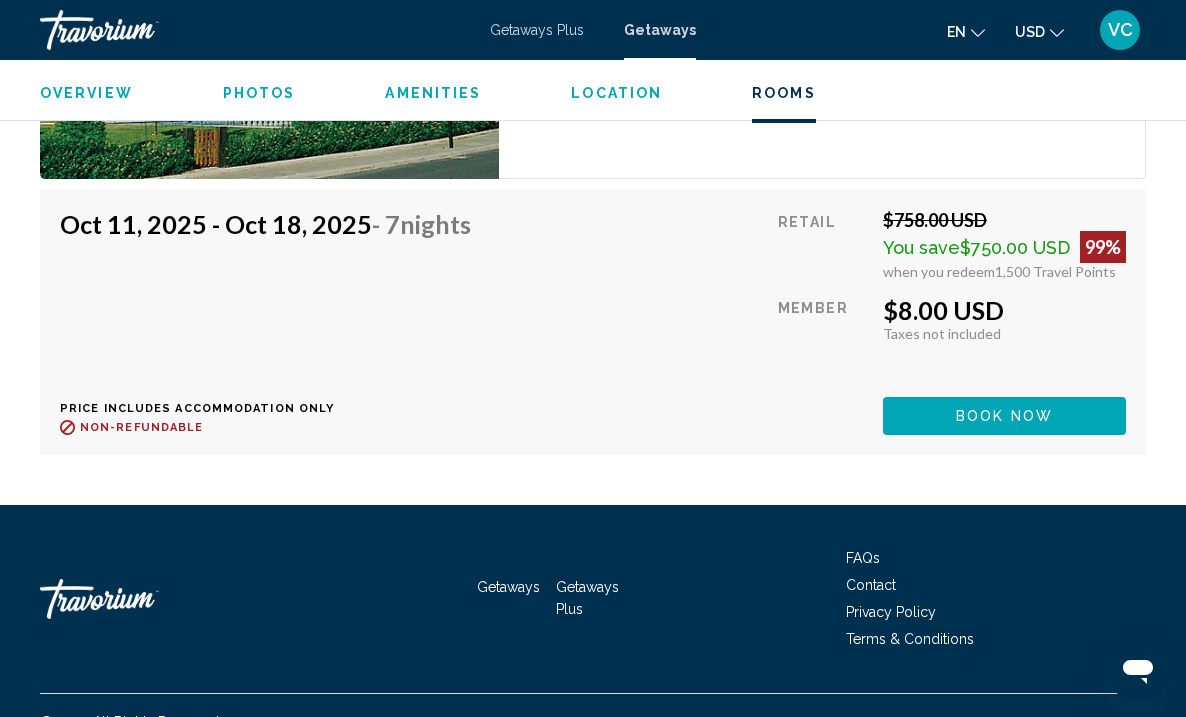 scroll, scrollTop: 3784, scrollLeft: 0, axis: vertical 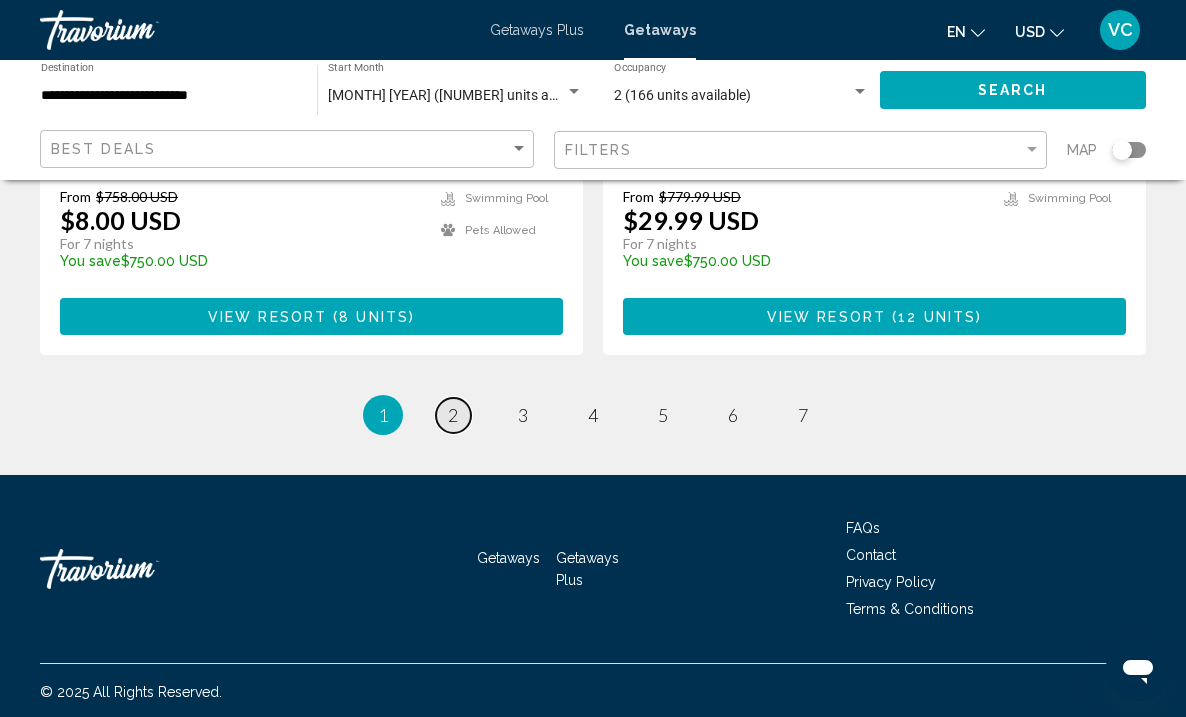 click on "2" at bounding box center (453, 415) 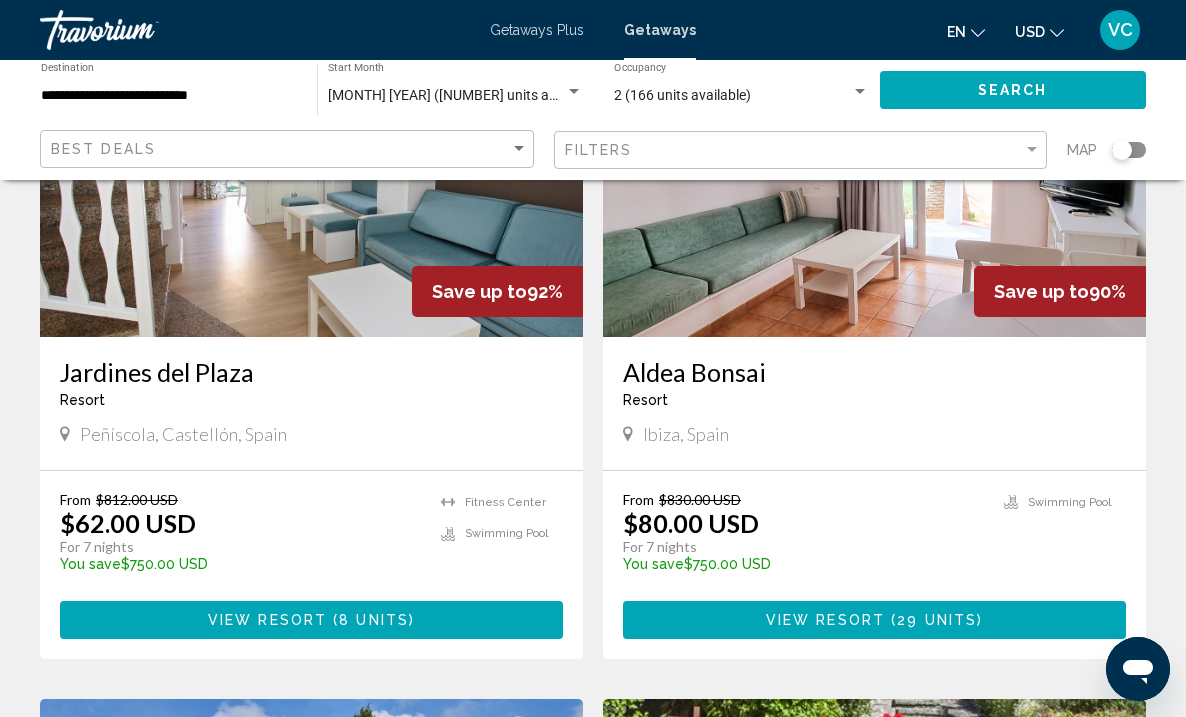 scroll, scrollTop: 935, scrollLeft: 0, axis: vertical 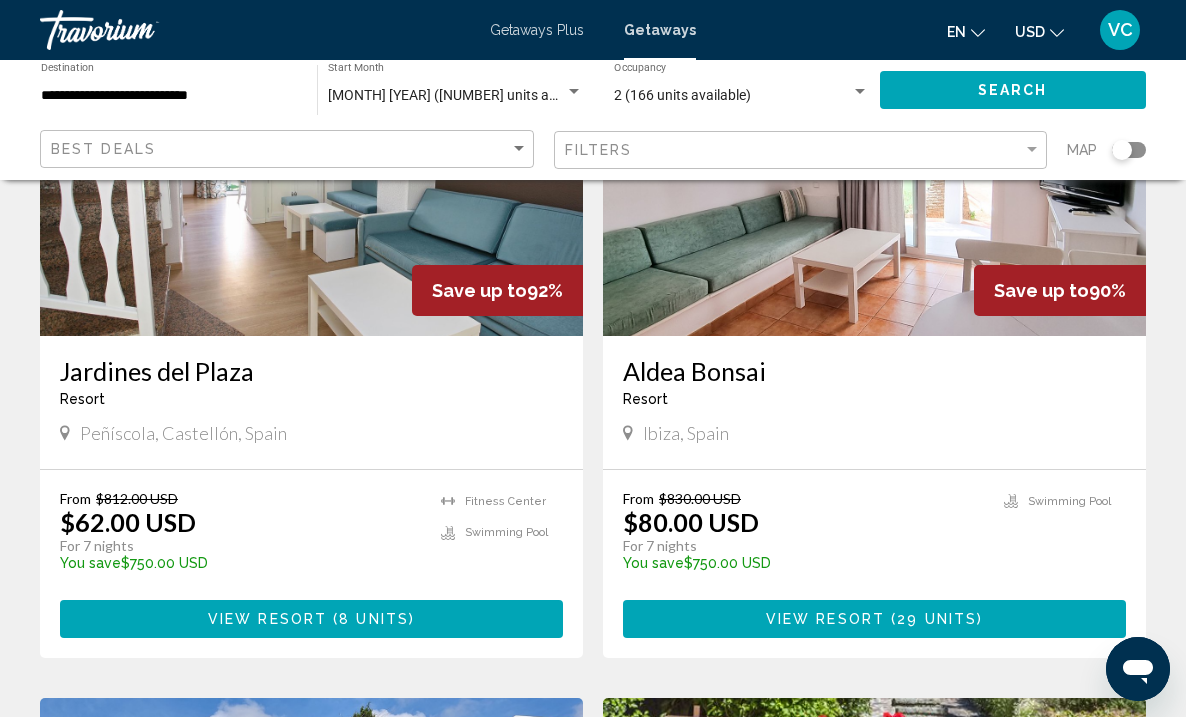 click on "View Resort" at bounding box center [825, 620] 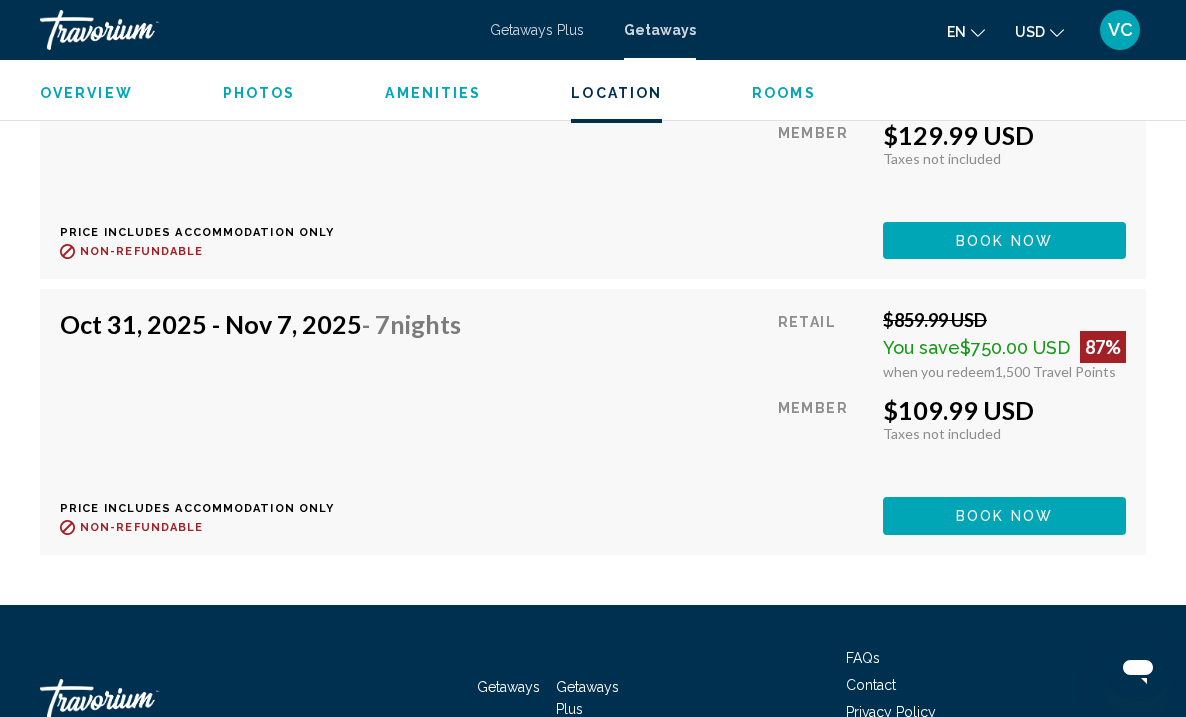 scroll, scrollTop: 5606, scrollLeft: 0, axis: vertical 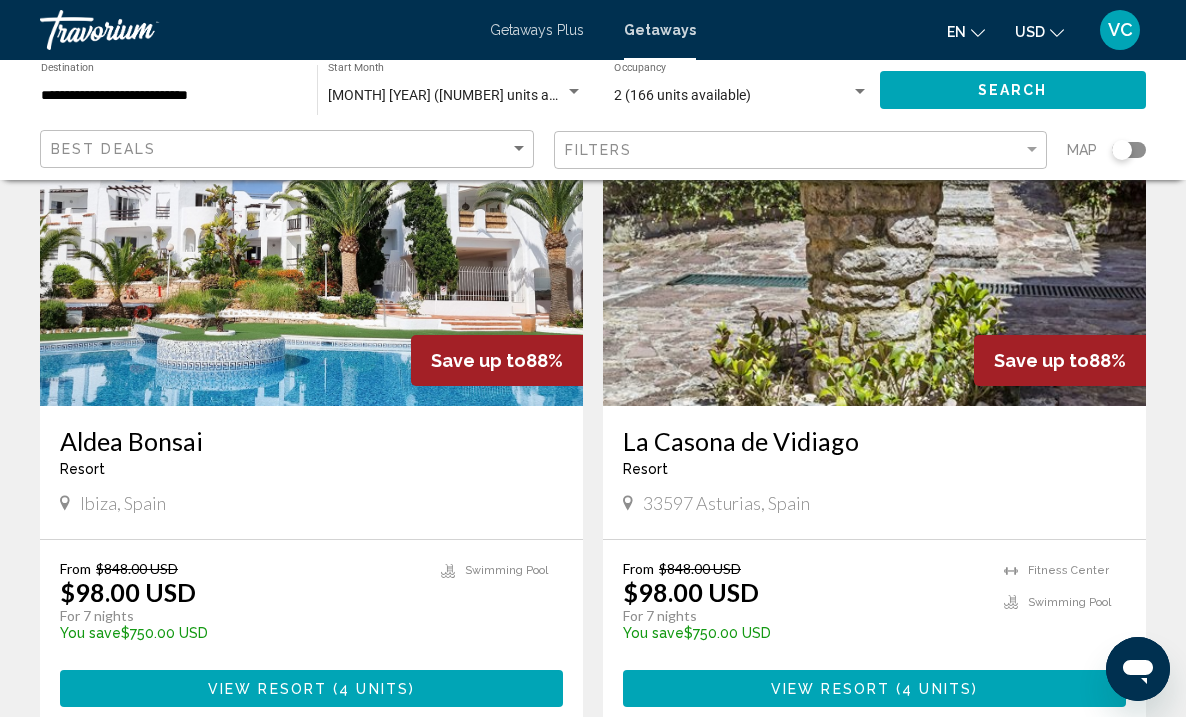 click on "View Resort" at bounding box center [830, 689] 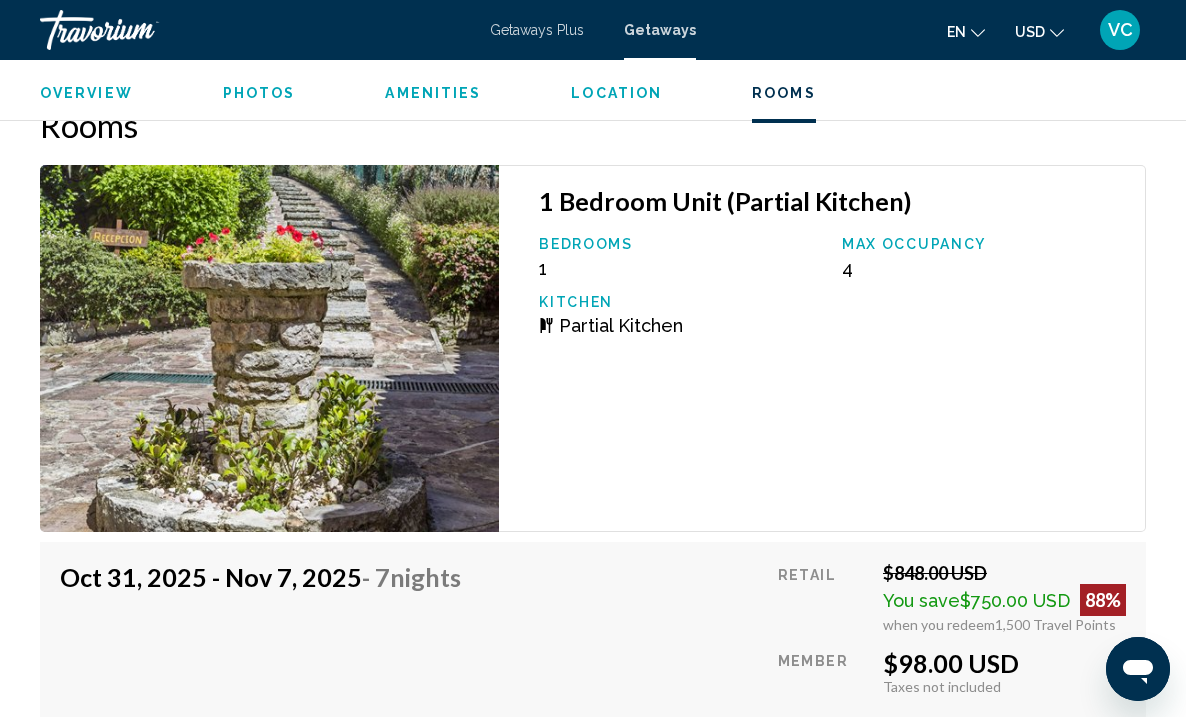 scroll, scrollTop: 3701, scrollLeft: 0, axis: vertical 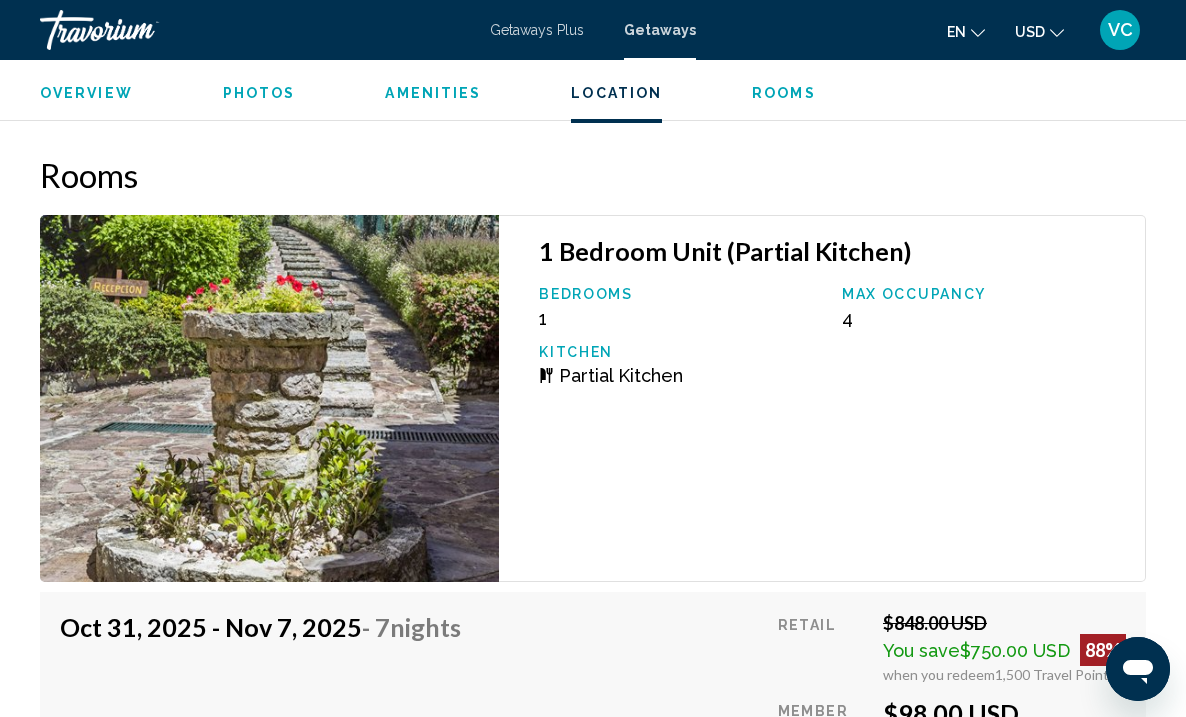 click at bounding box center (269, 398) 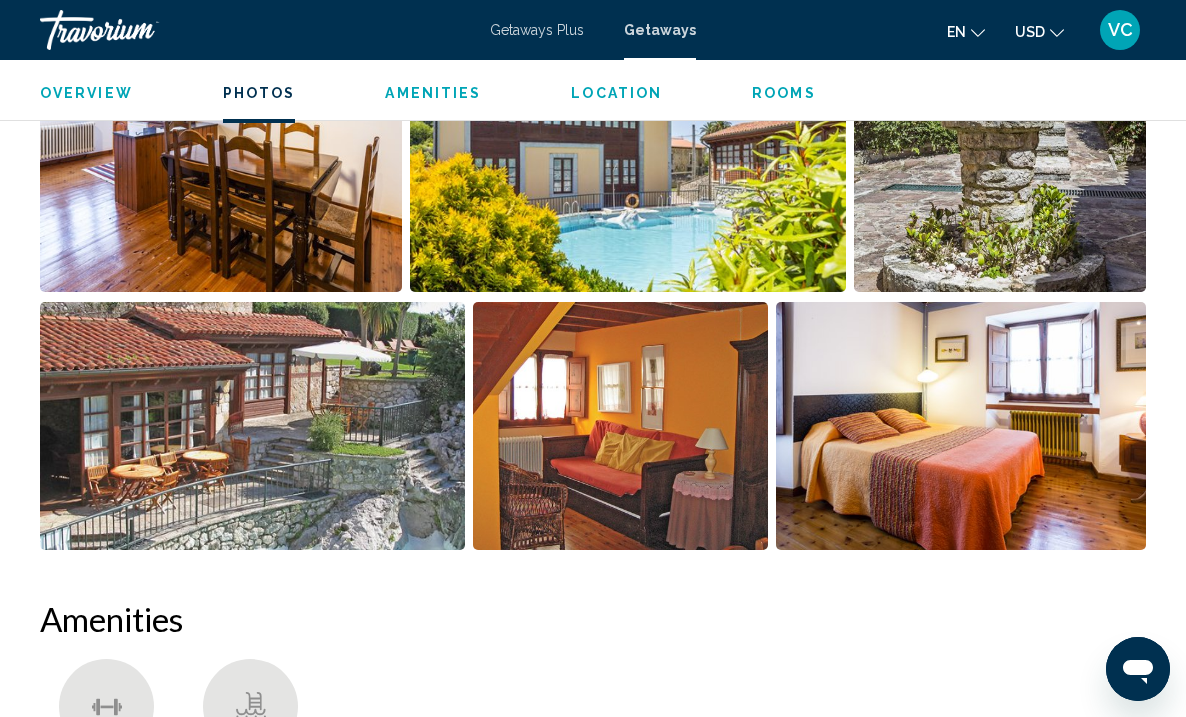 scroll, scrollTop: 1258, scrollLeft: 0, axis: vertical 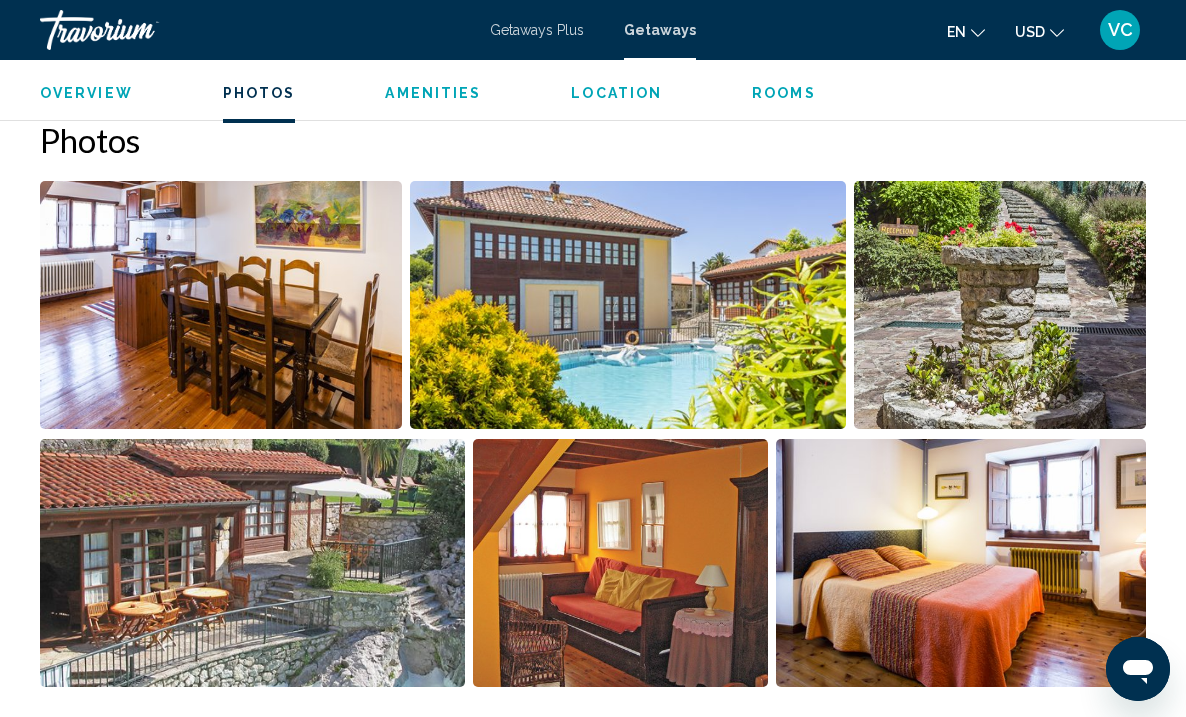 click at bounding box center (221, 305) 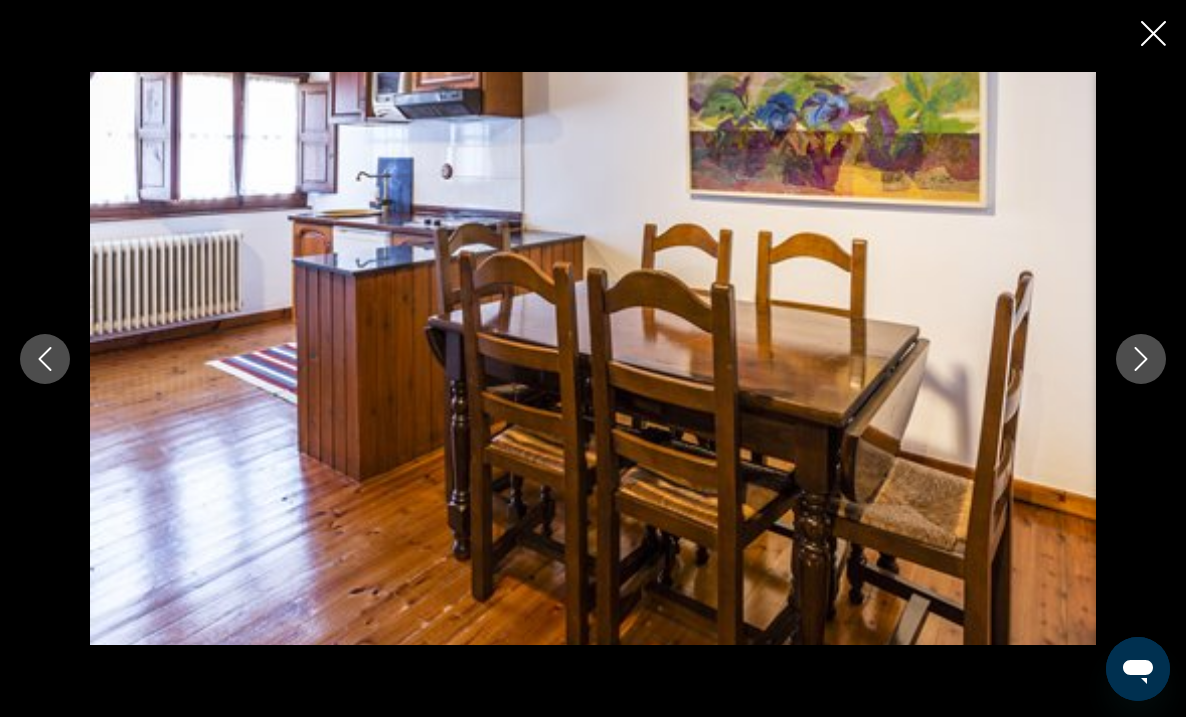 click 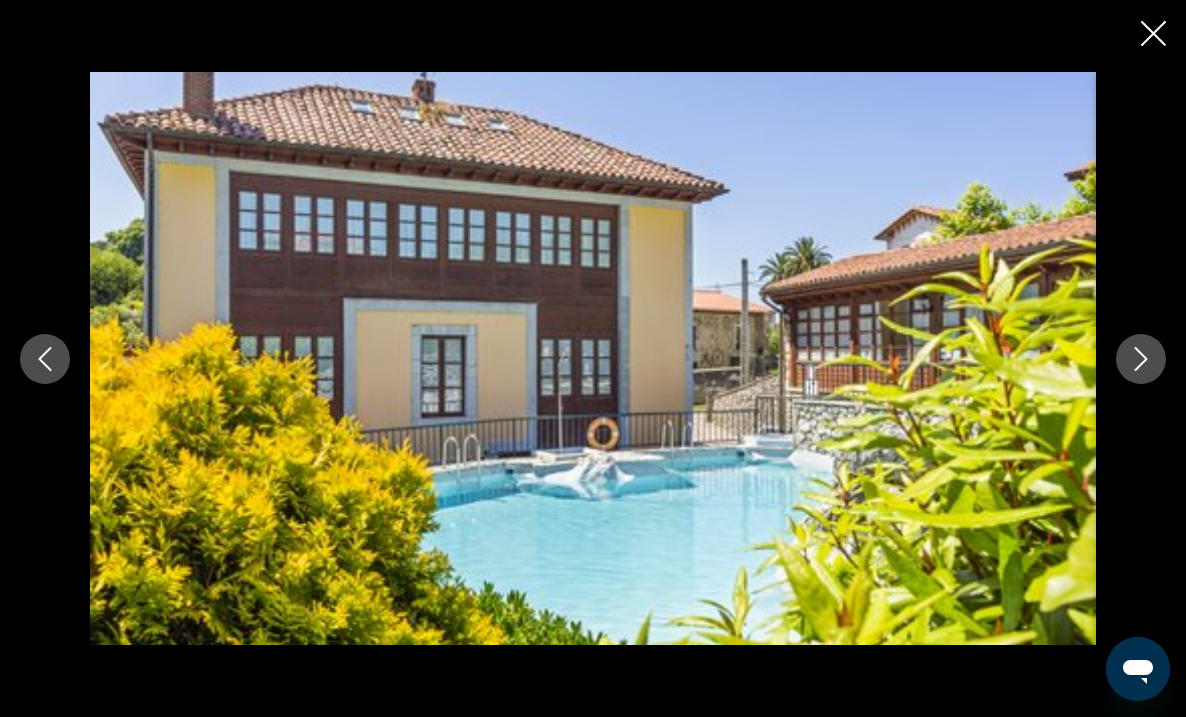click 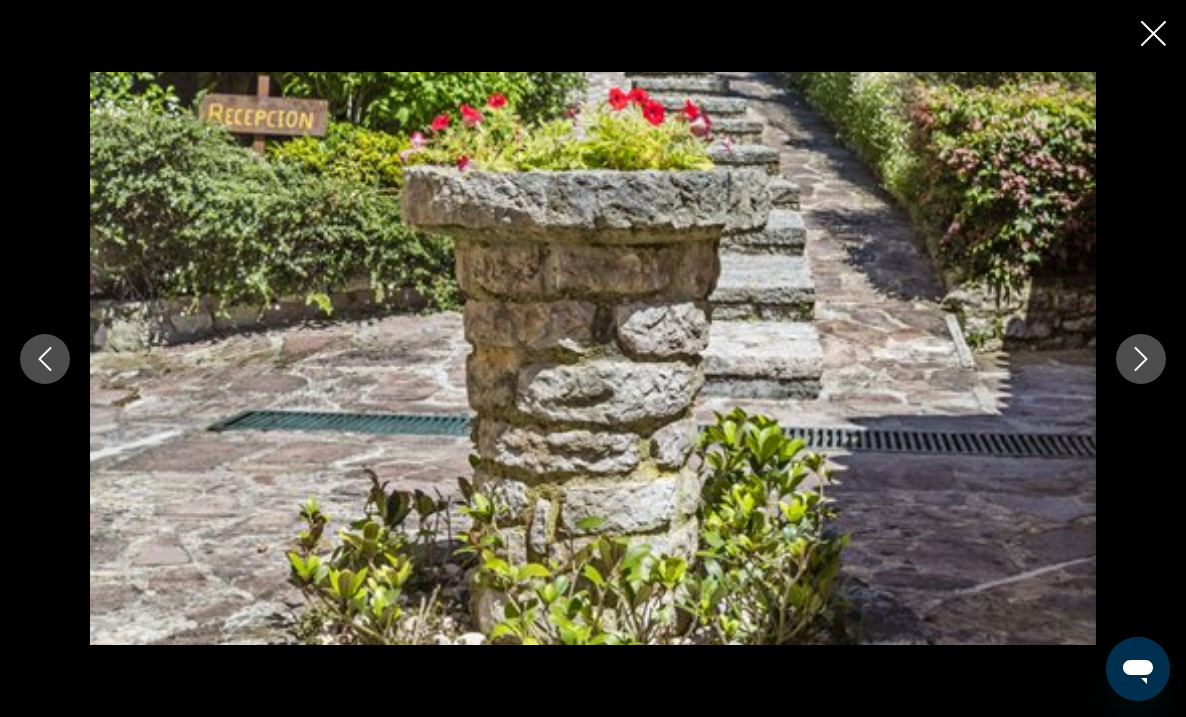 click 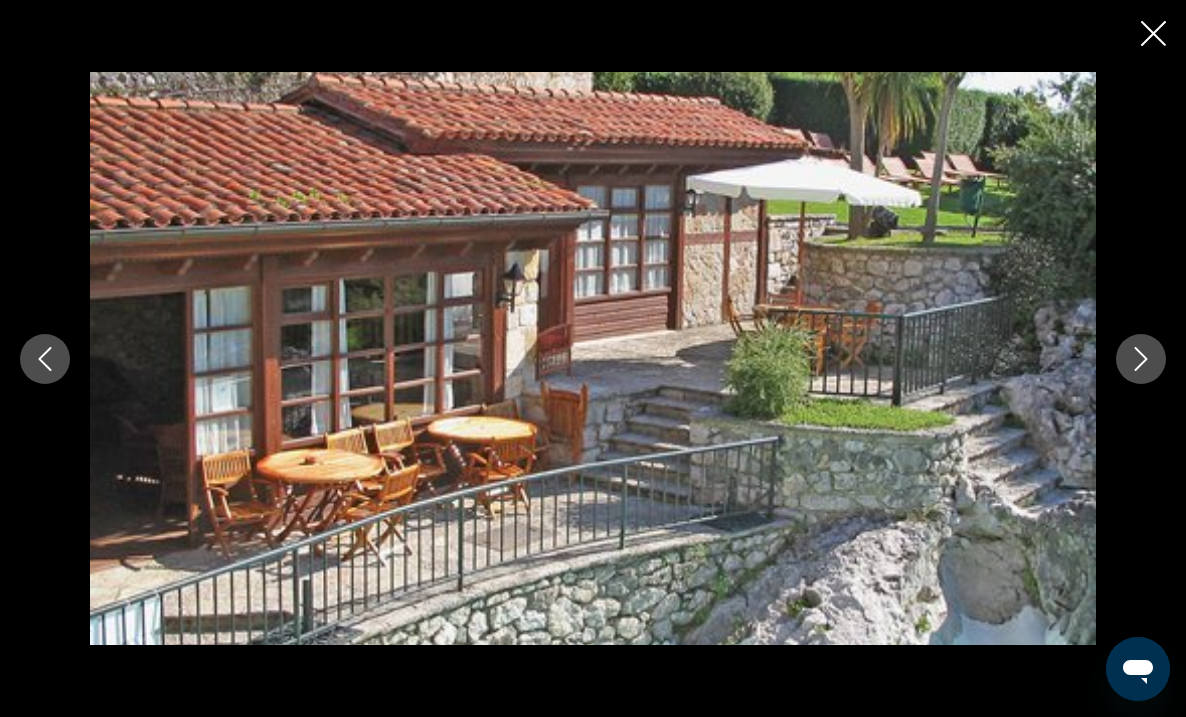 click 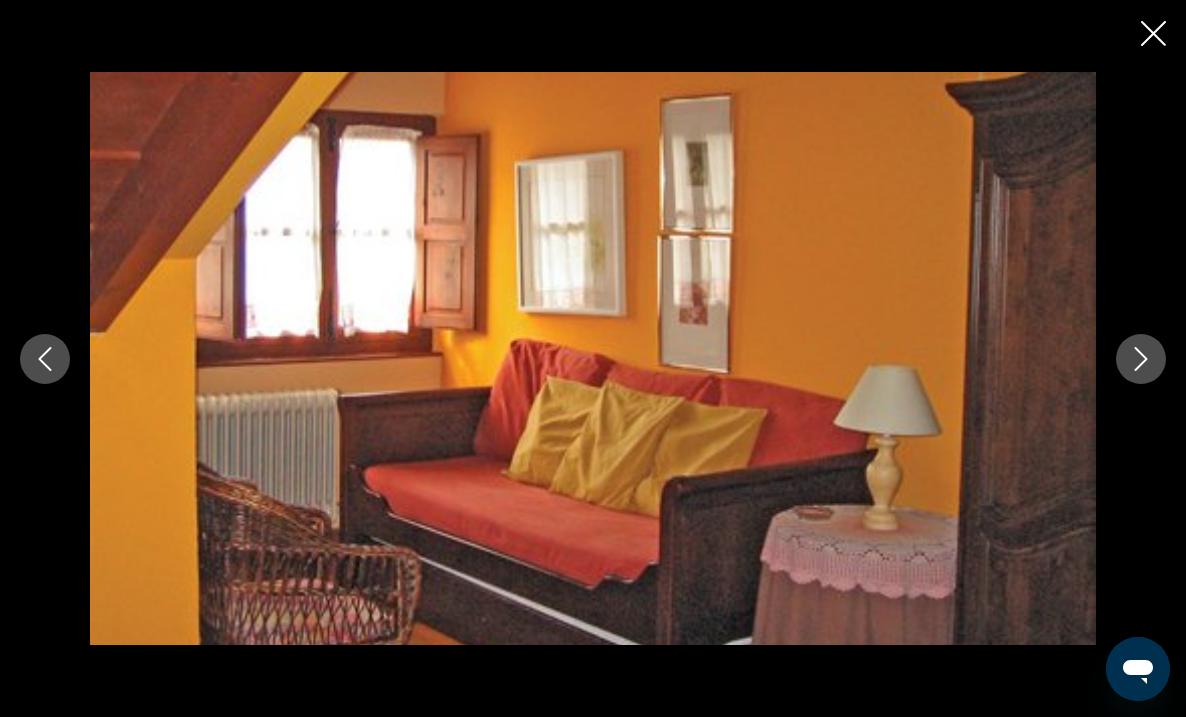 click 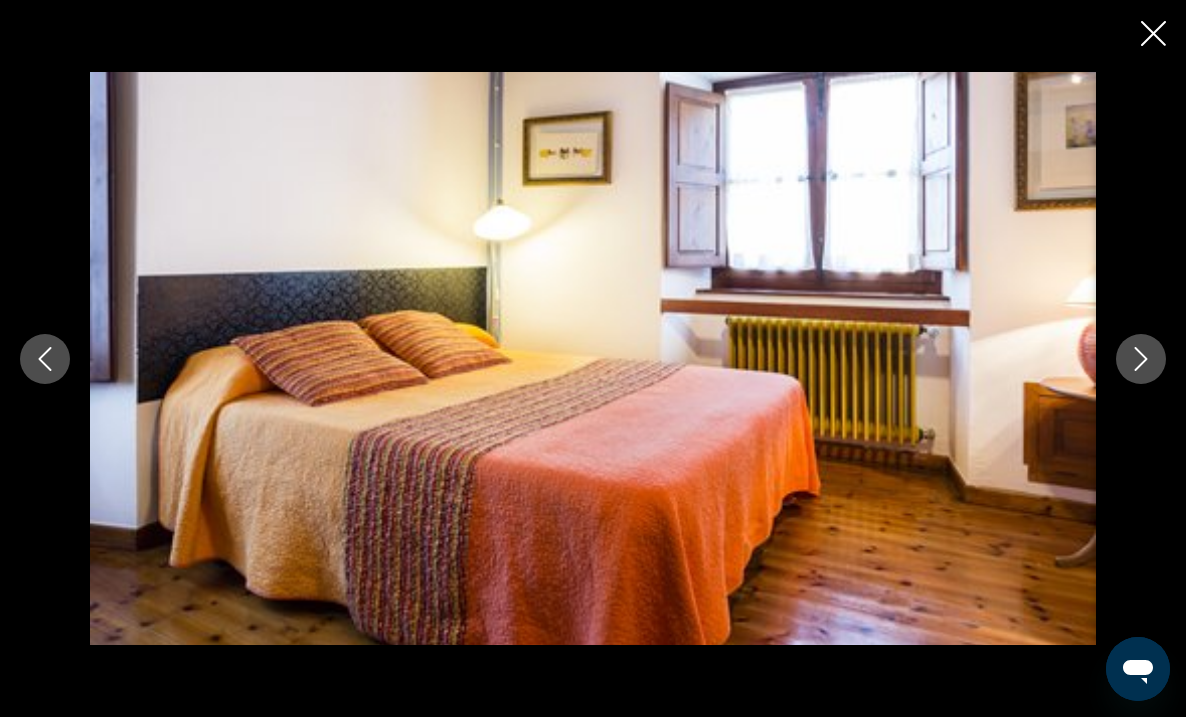 click 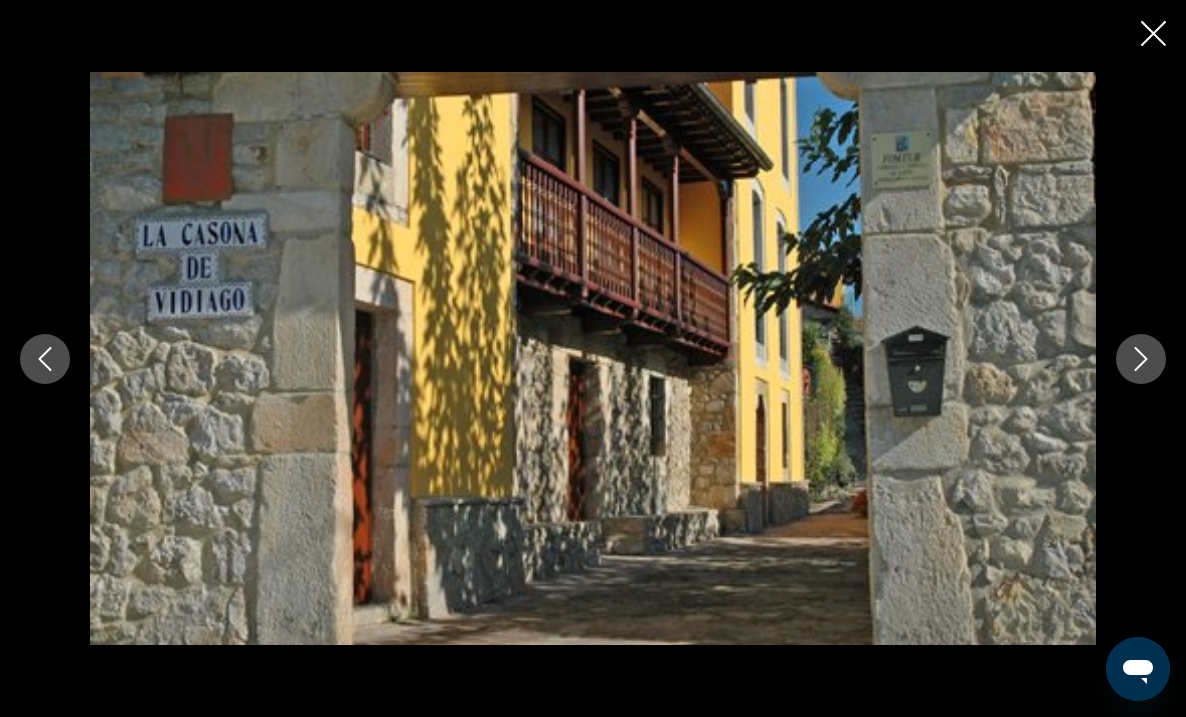click 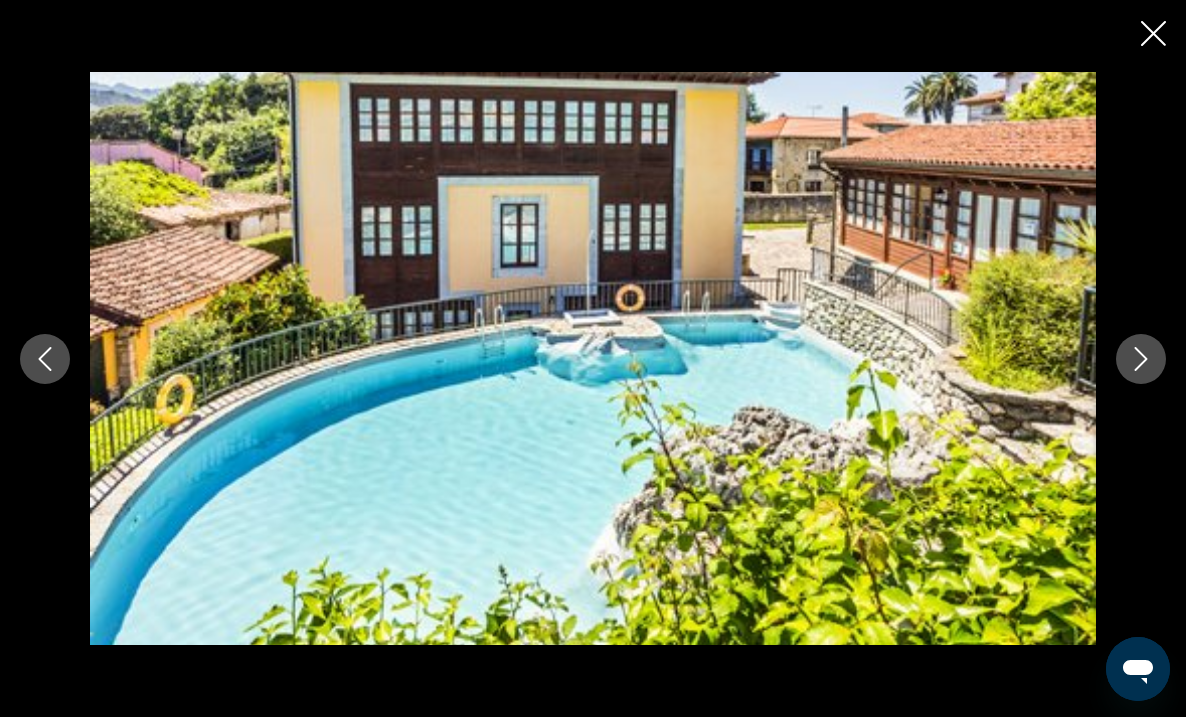 click 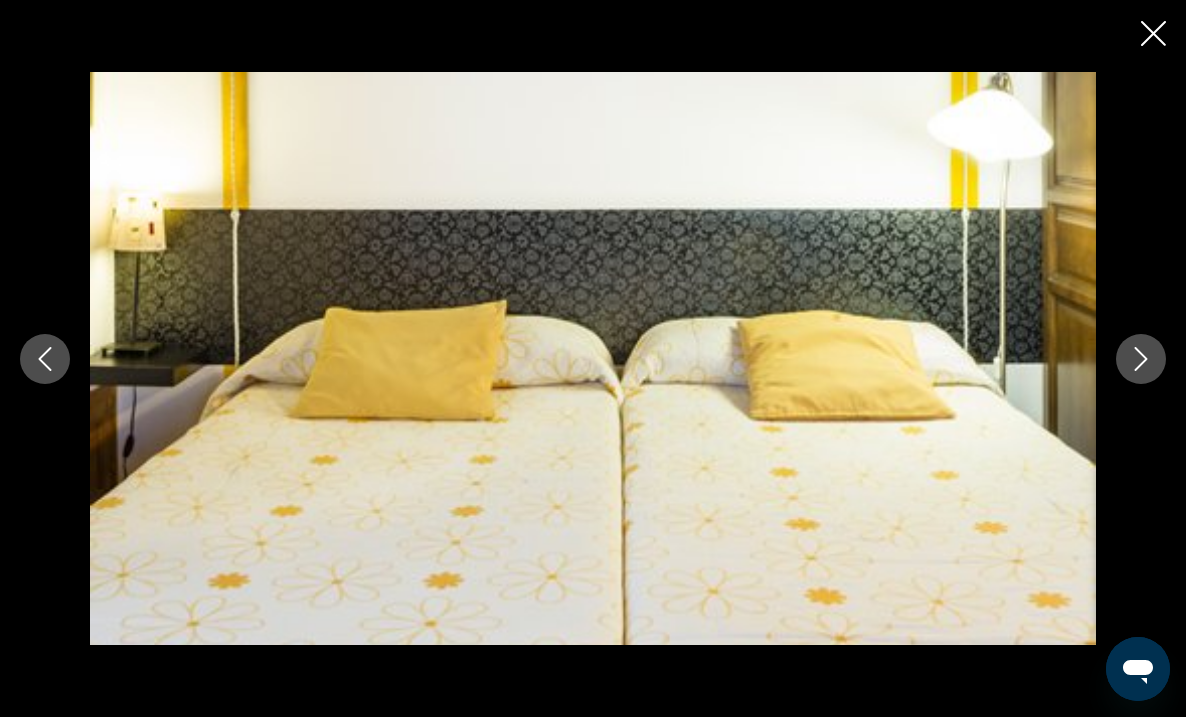 click 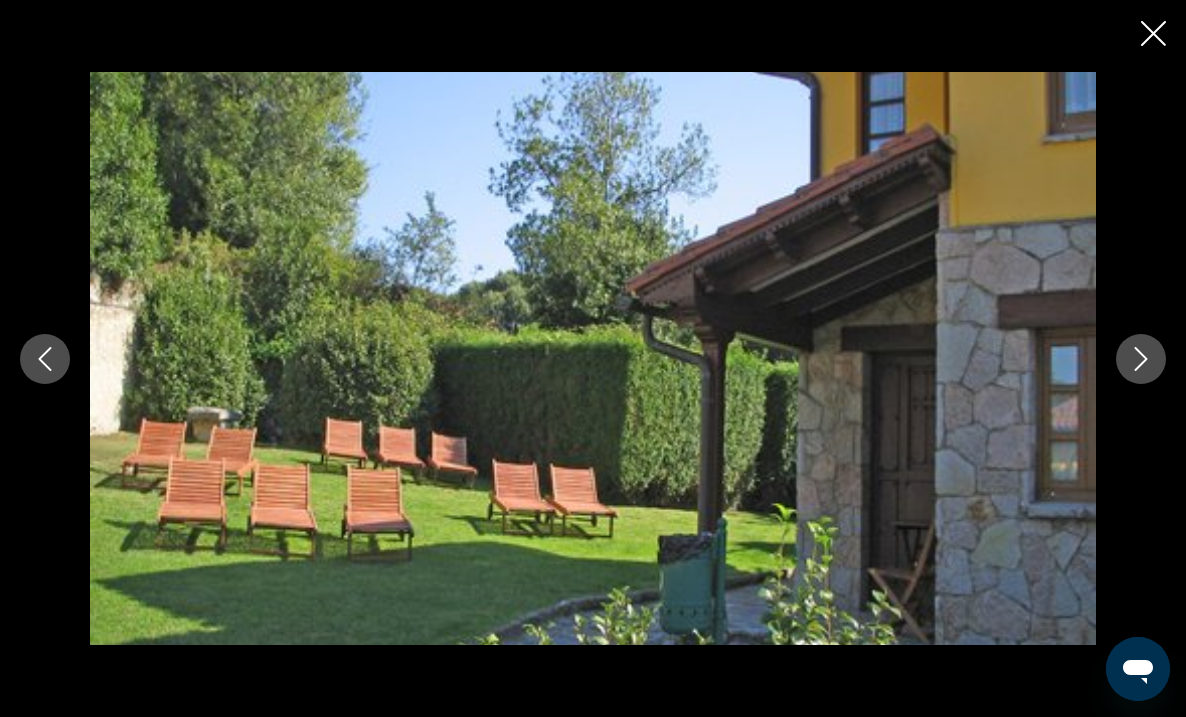 click 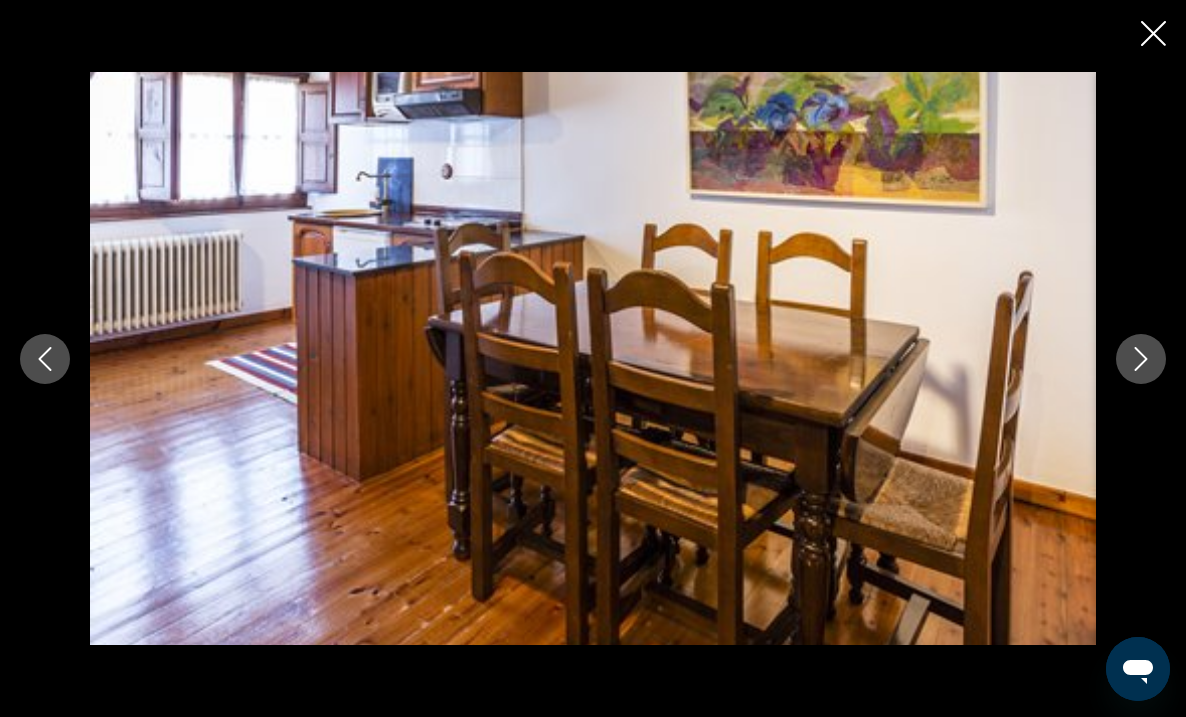 click 